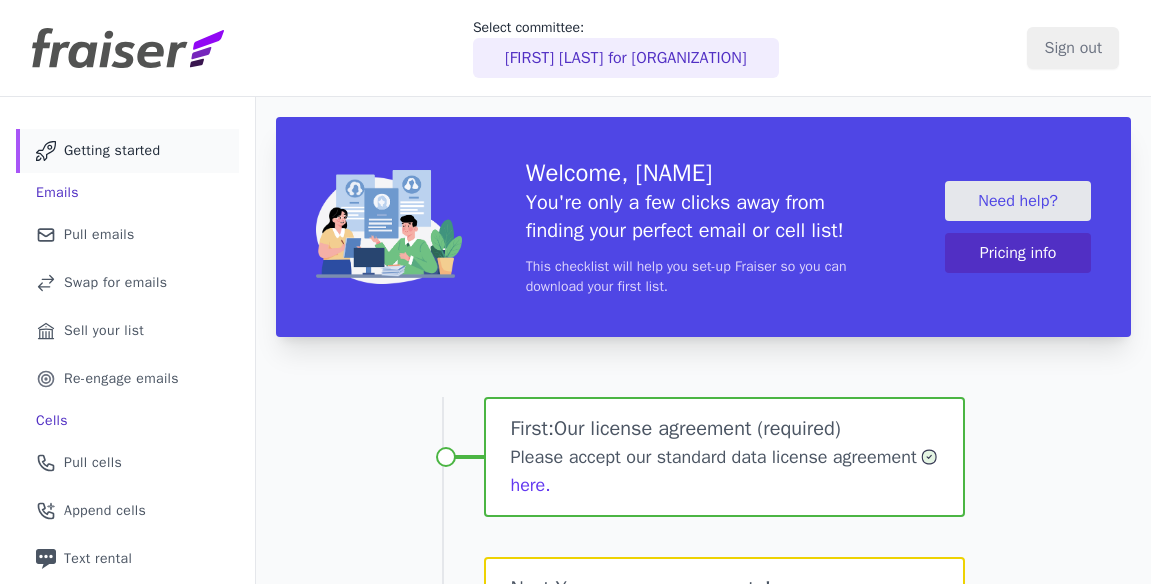 scroll, scrollTop: 0, scrollLeft: 0, axis: both 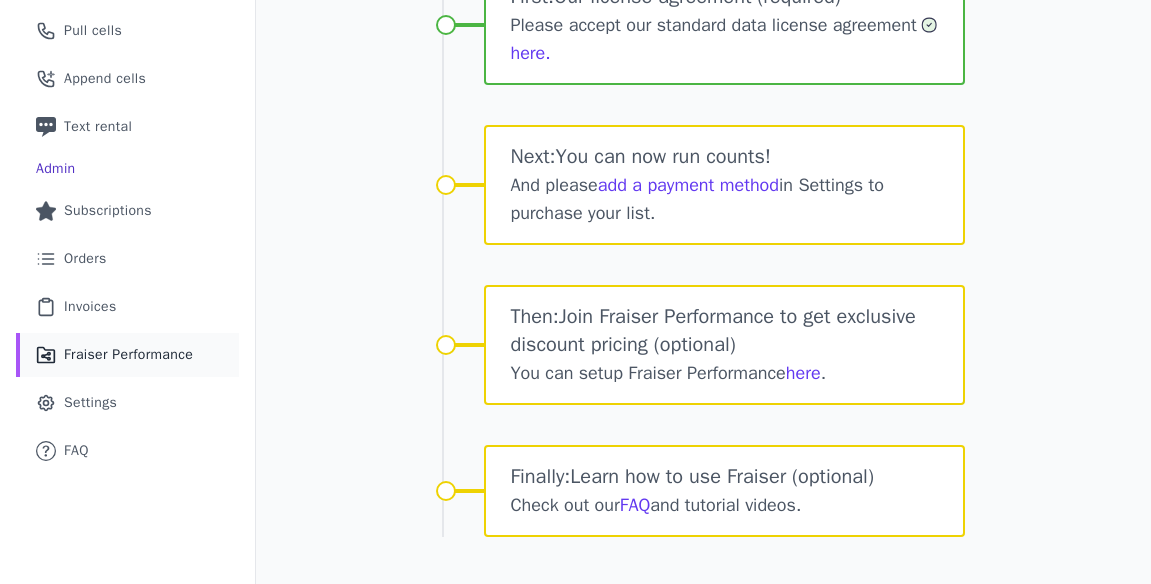 click on "Fraiser Performance" at bounding box center [128, 355] 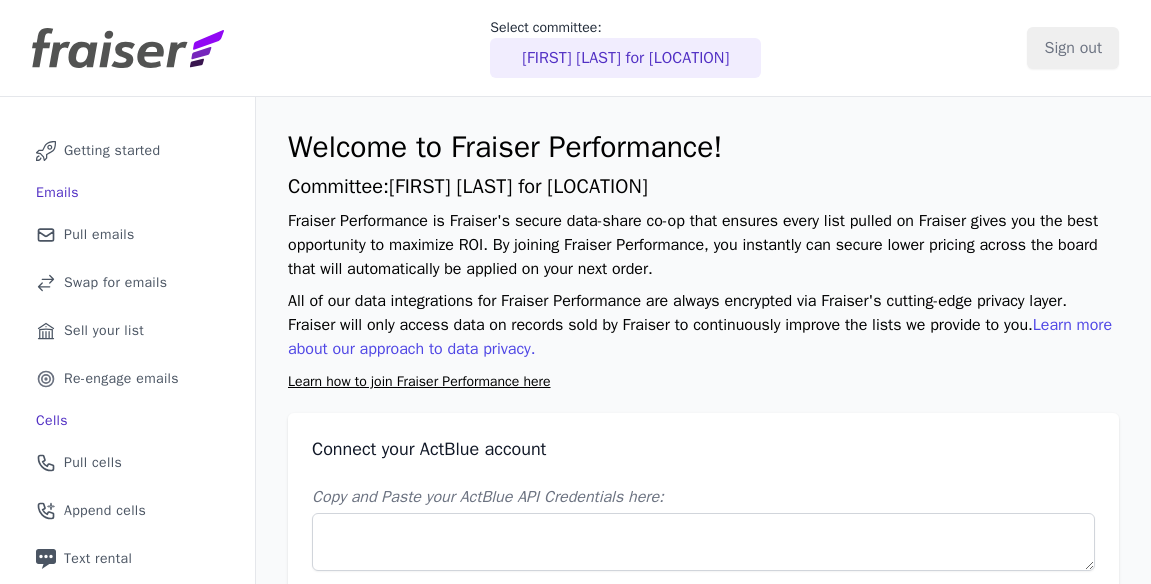scroll, scrollTop: 0, scrollLeft: 0, axis: both 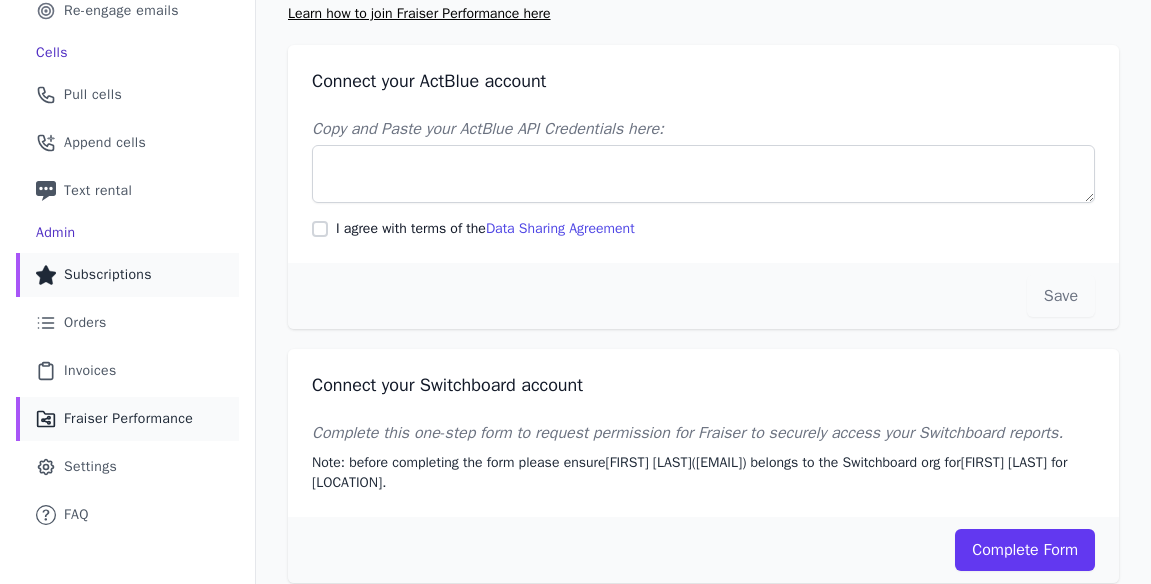 click on "Star Icon Full Star
Subscriptions" at bounding box center [127, 275] 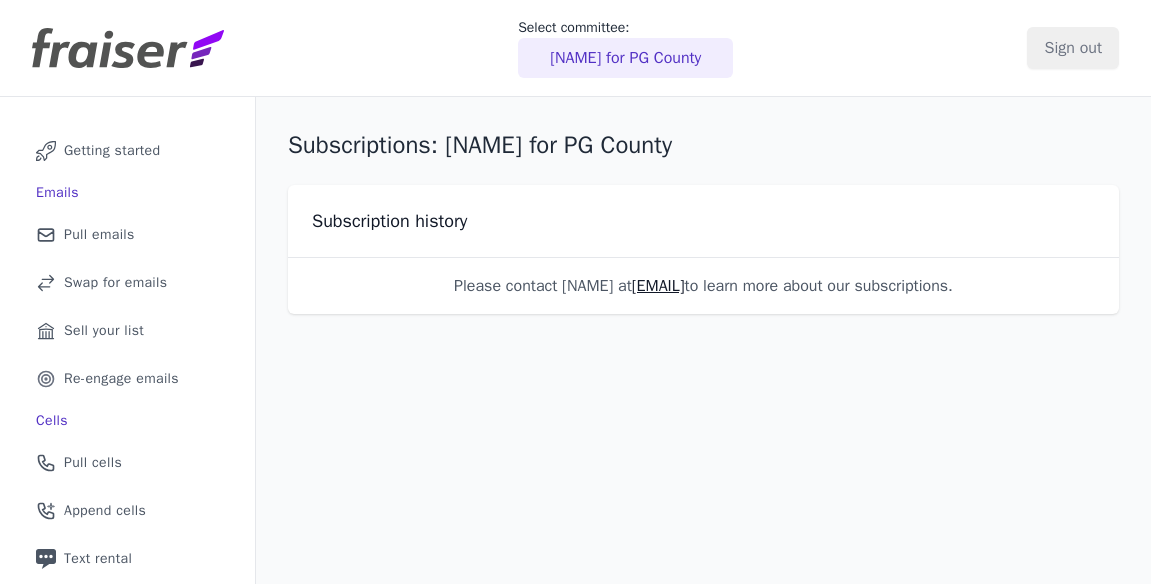 scroll, scrollTop: 0, scrollLeft: 0, axis: both 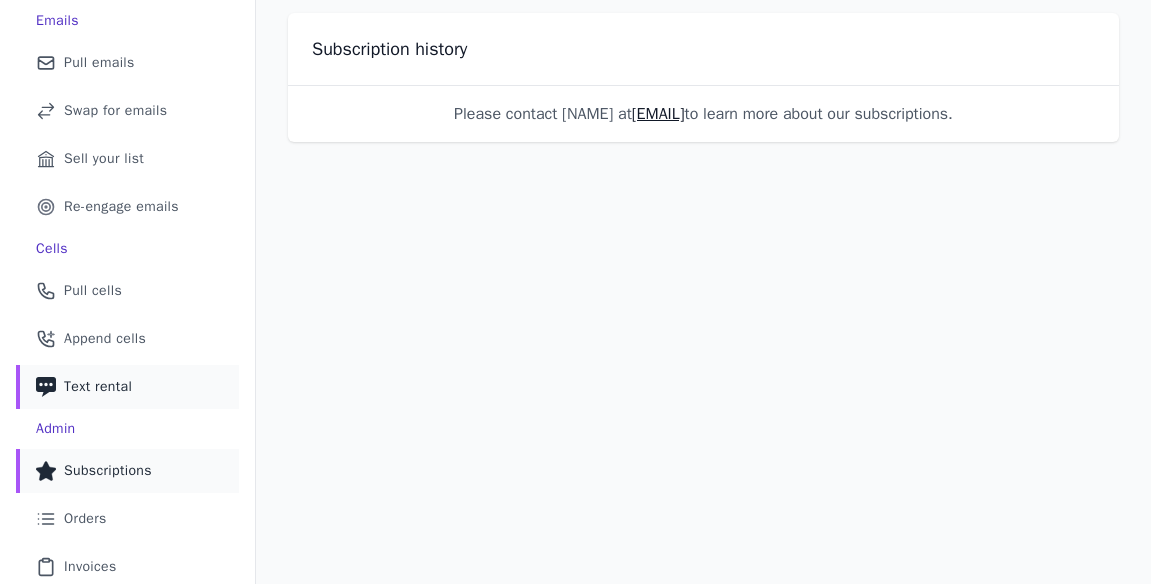click on "Phone Icon with a plus sign Outline of a phone with a plus sign
Text rental" at bounding box center [127, 387] 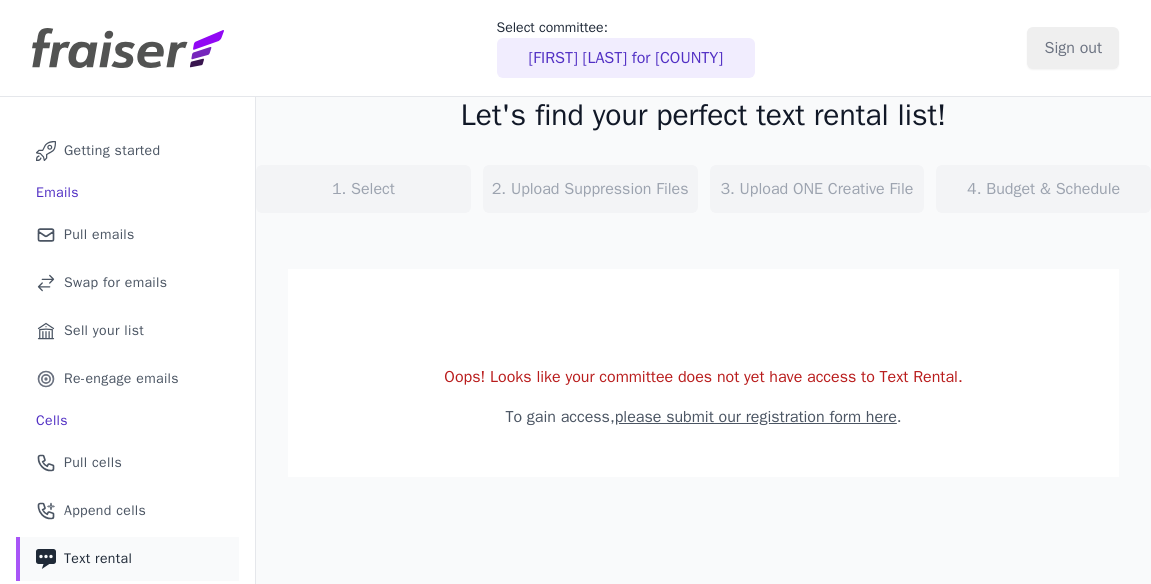 scroll, scrollTop: 0, scrollLeft: 0, axis: both 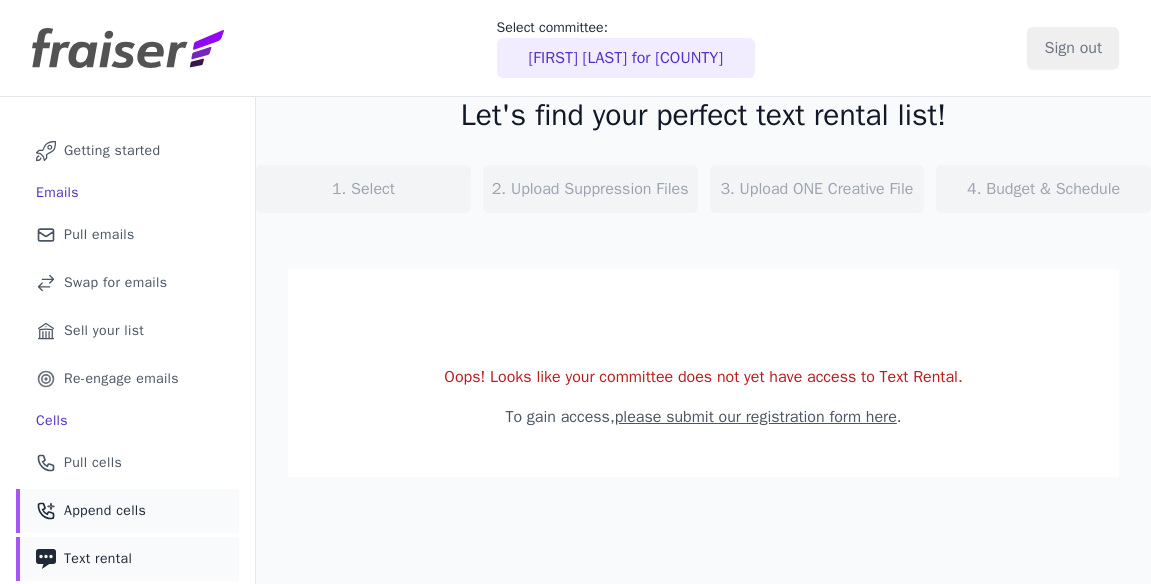 click on "Append cells" at bounding box center [105, 511] 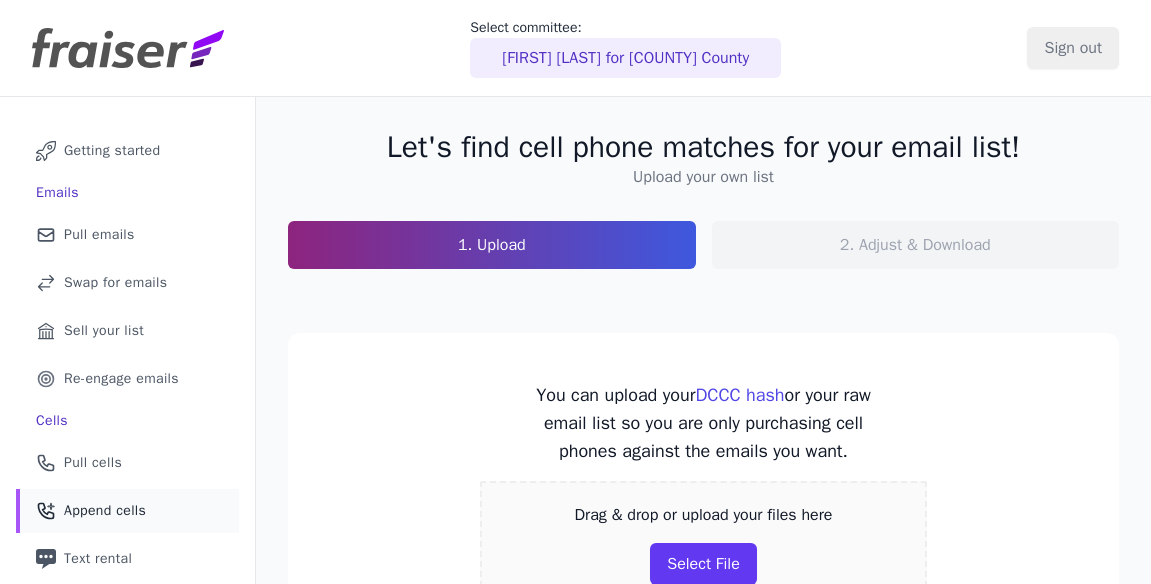 scroll, scrollTop: 0, scrollLeft: 0, axis: both 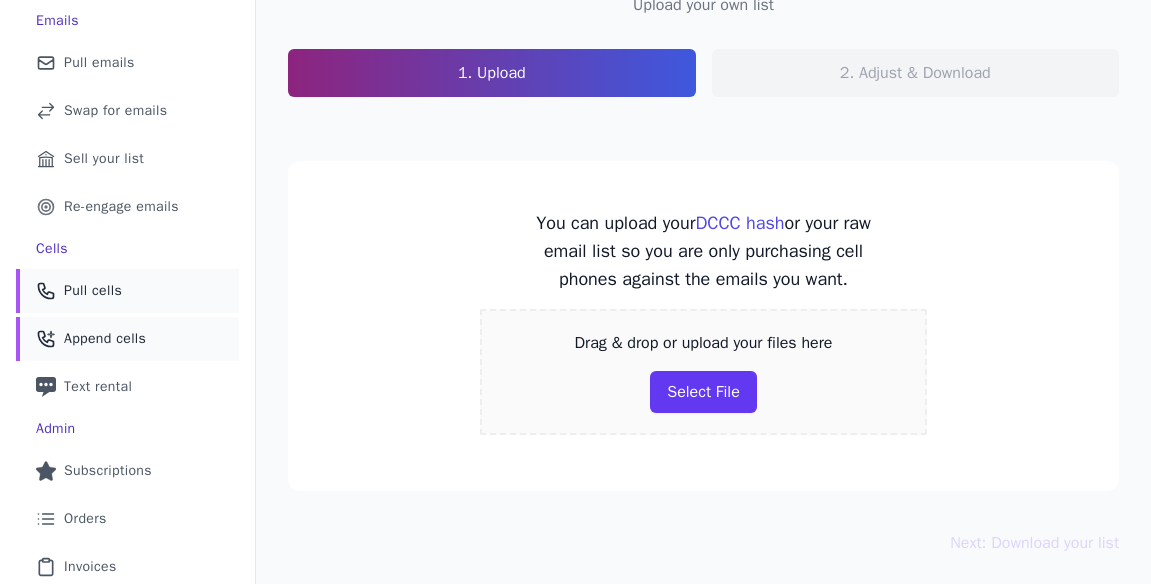 click on "Phone Icon Outline of a phone
Pull cells" at bounding box center [127, 291] 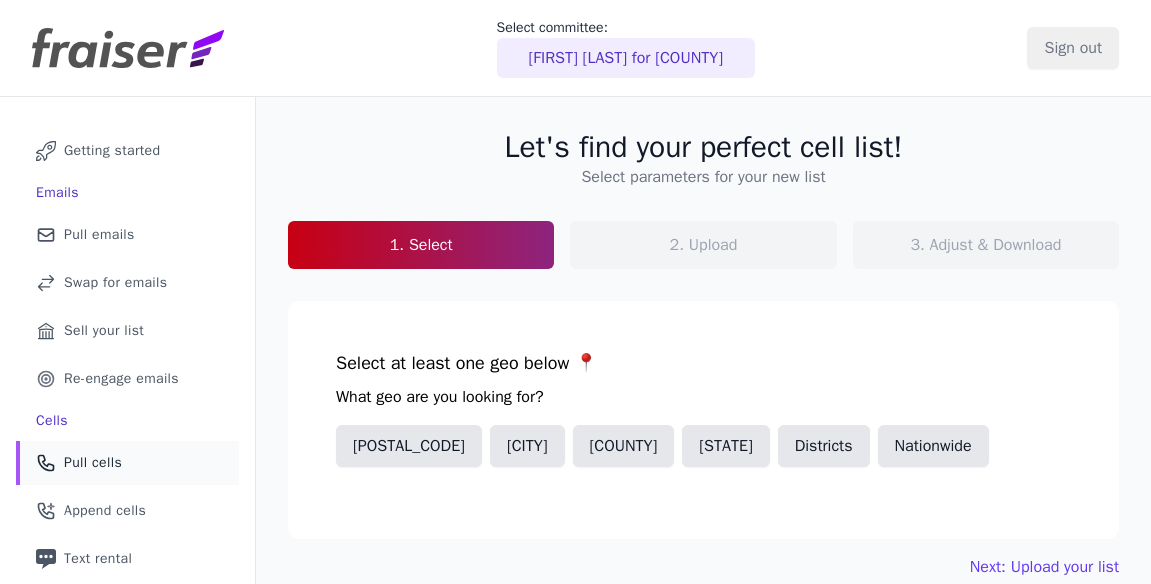 scroll, scrollTop: 0, scrollLeft: 0, axis: both 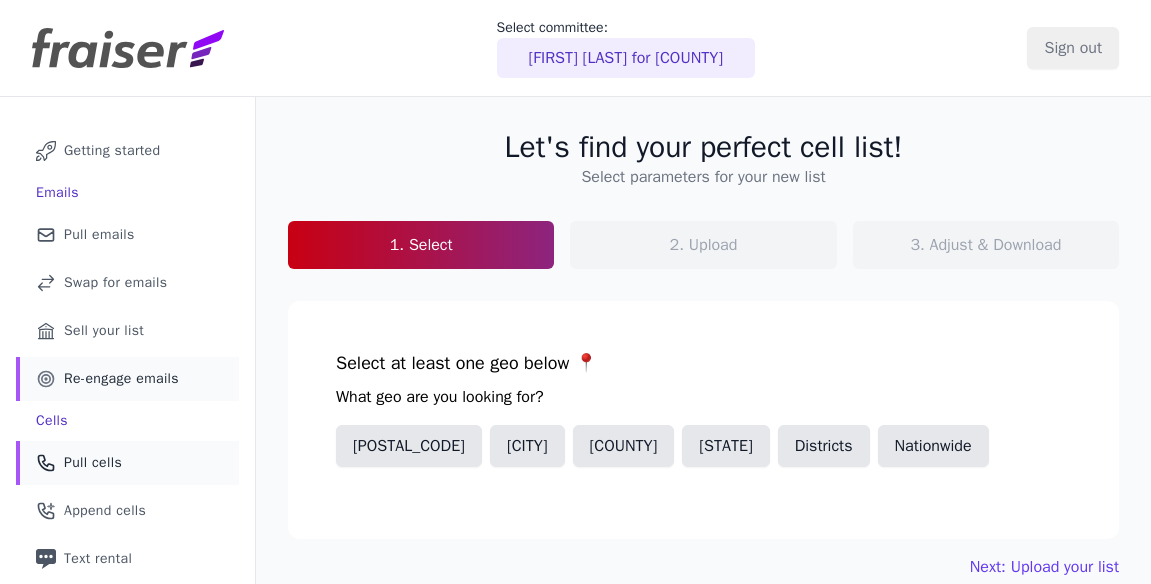click on "Target Outline of a target
Re-engage emails" at bounding box center [127, 379] 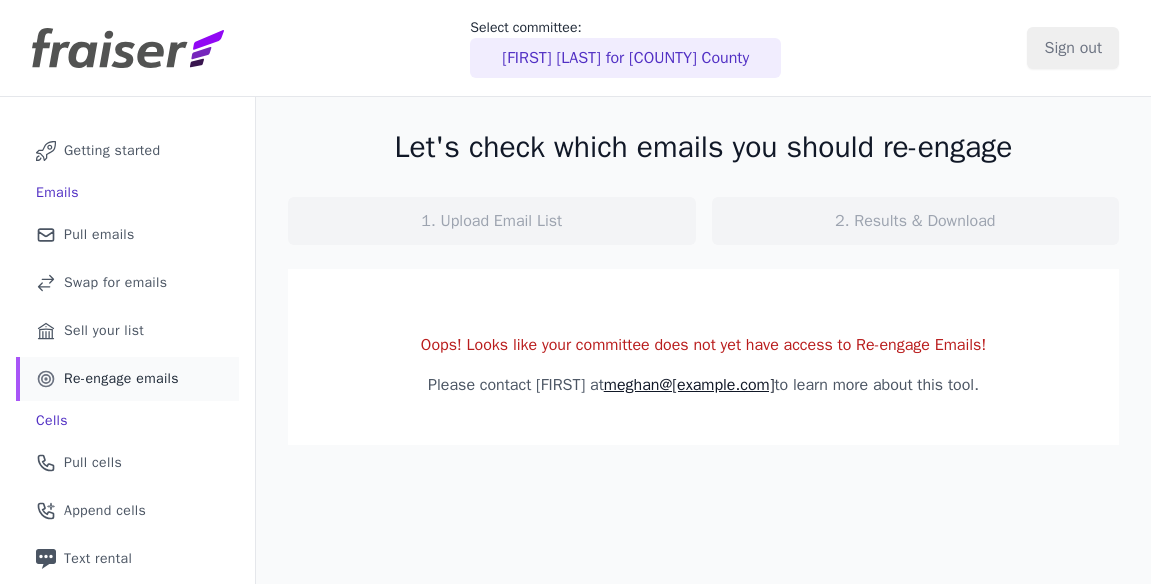 scroll, scrollTop: 0, scrollLeft: 0, axis: both 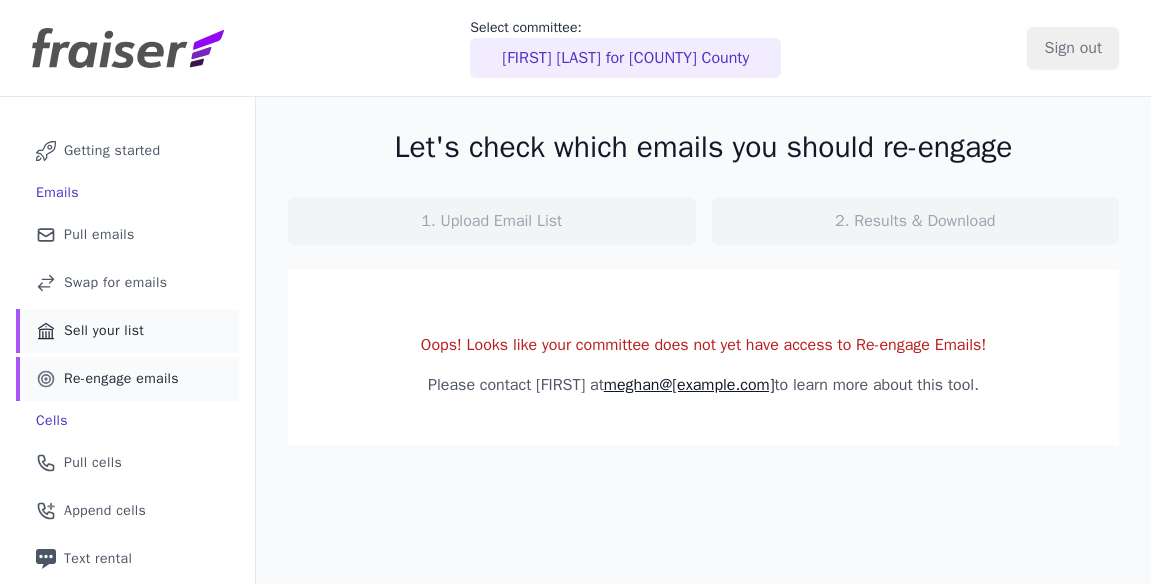 click on "Sell your list" at bounding box center (104, 331) 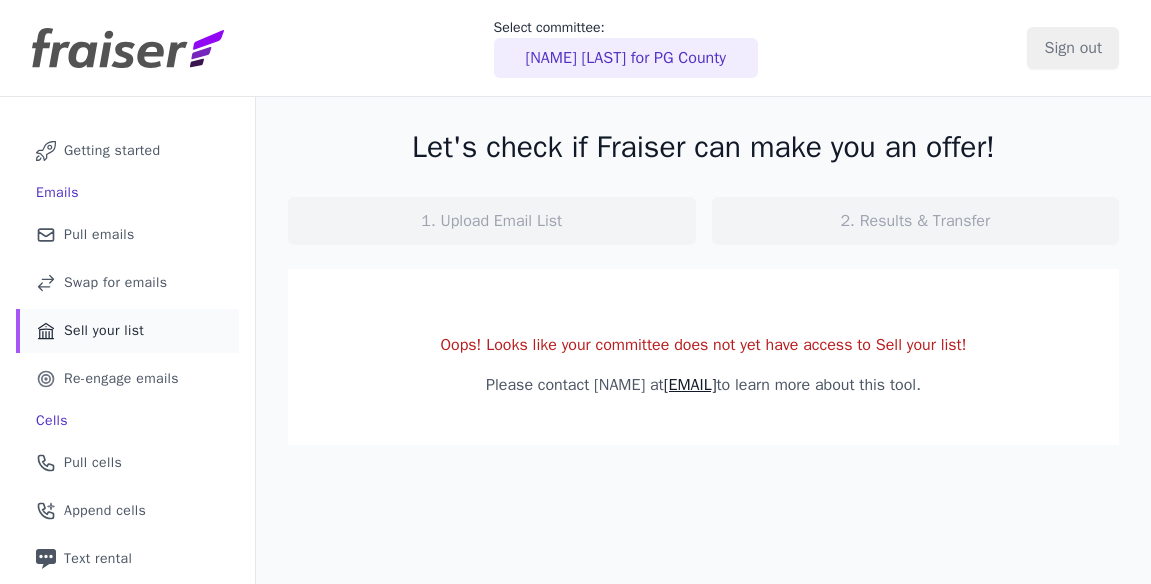 scroll, scrollTop: 0, scrollLeft: 0, axis: both 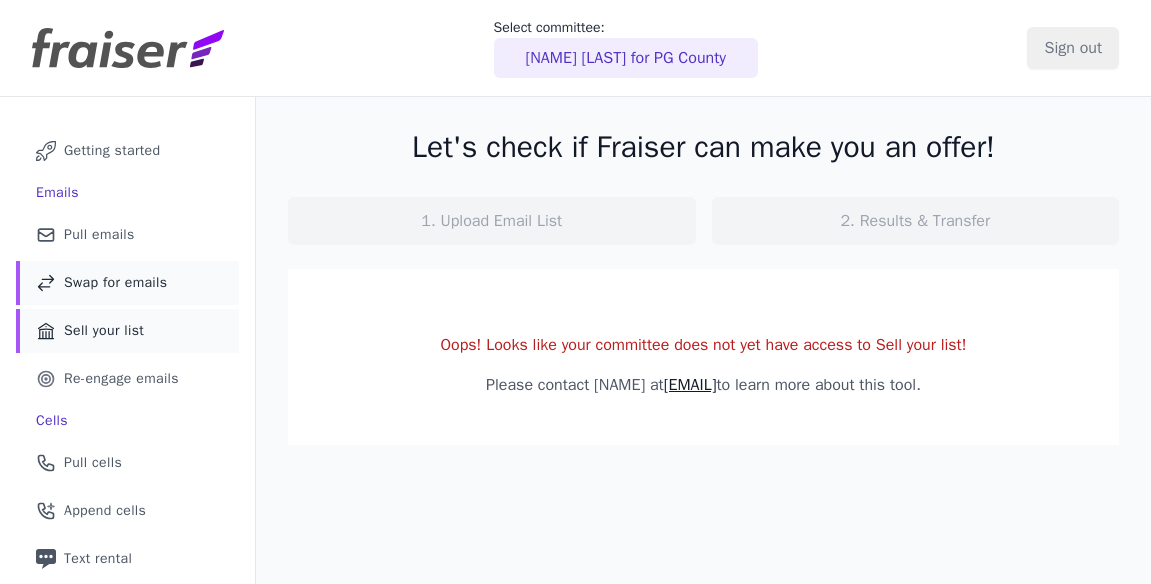 click on "Swap Icon Outline of a swap
Swap for emails" at bounding box center (127, 283) 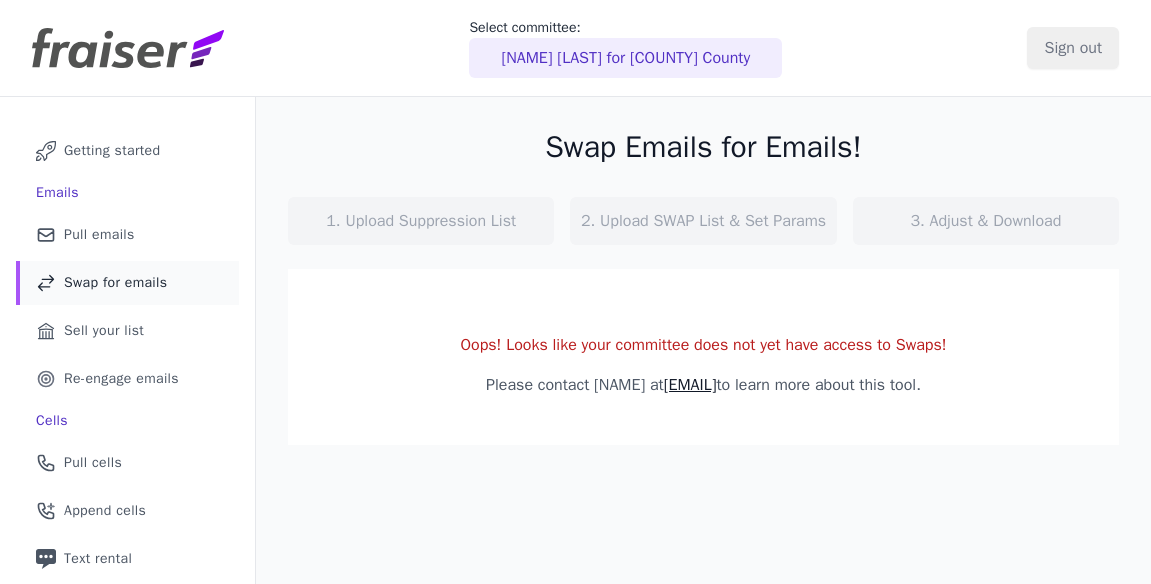 scroll, scrollTop: 0, scrollLeft: 0, axis: both 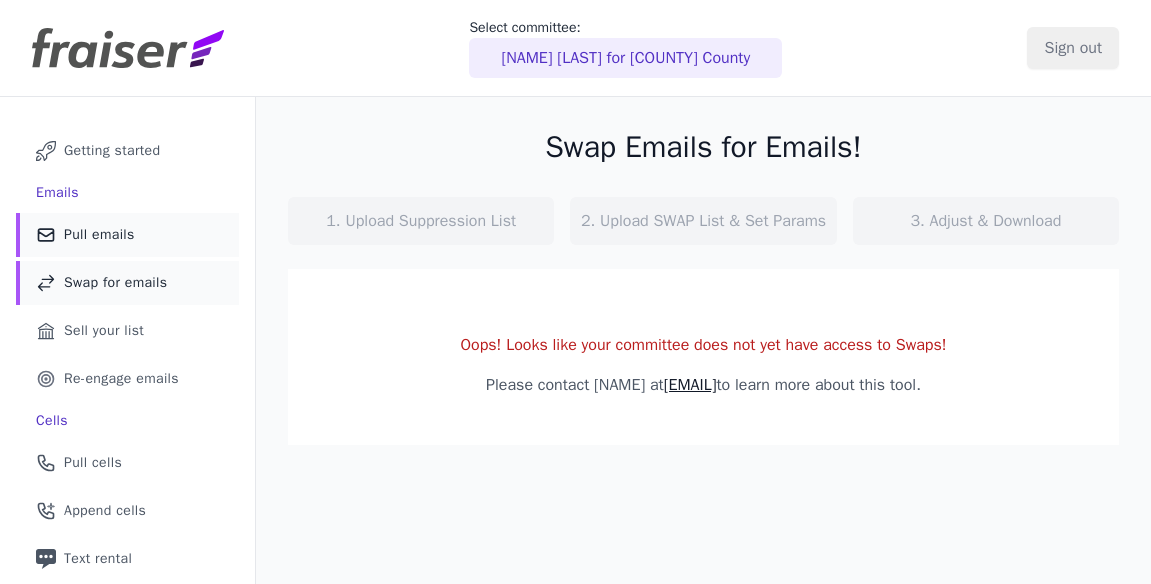 click on "Mail Icon Outline of a mail envelope
Pull emails" at bounding box center (127, 235) 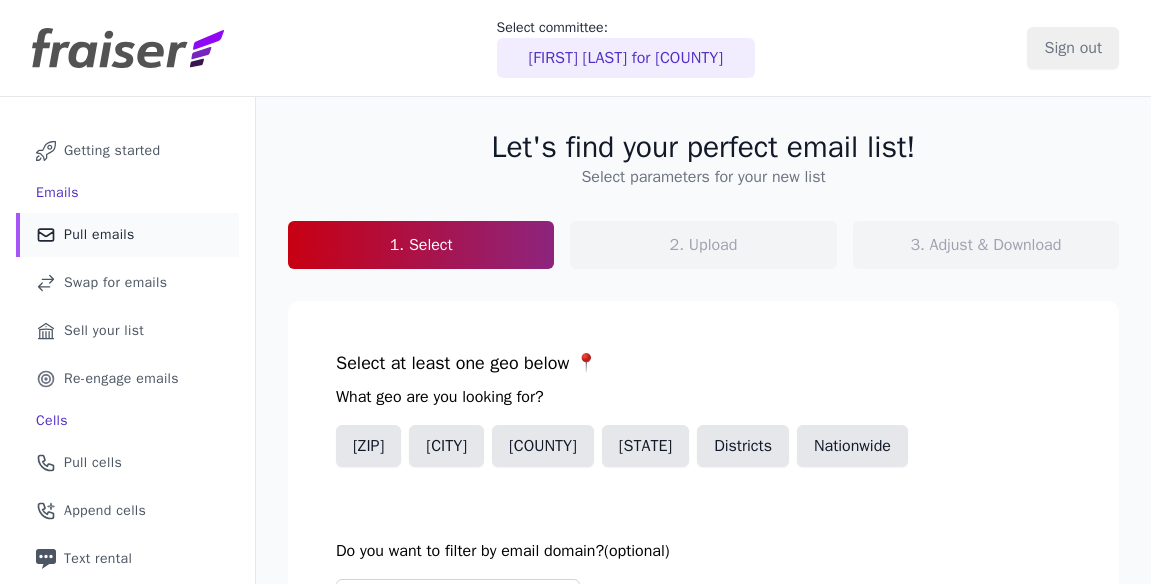 scroll, scrollTop: 0, scrollLeft: 0, axis: both 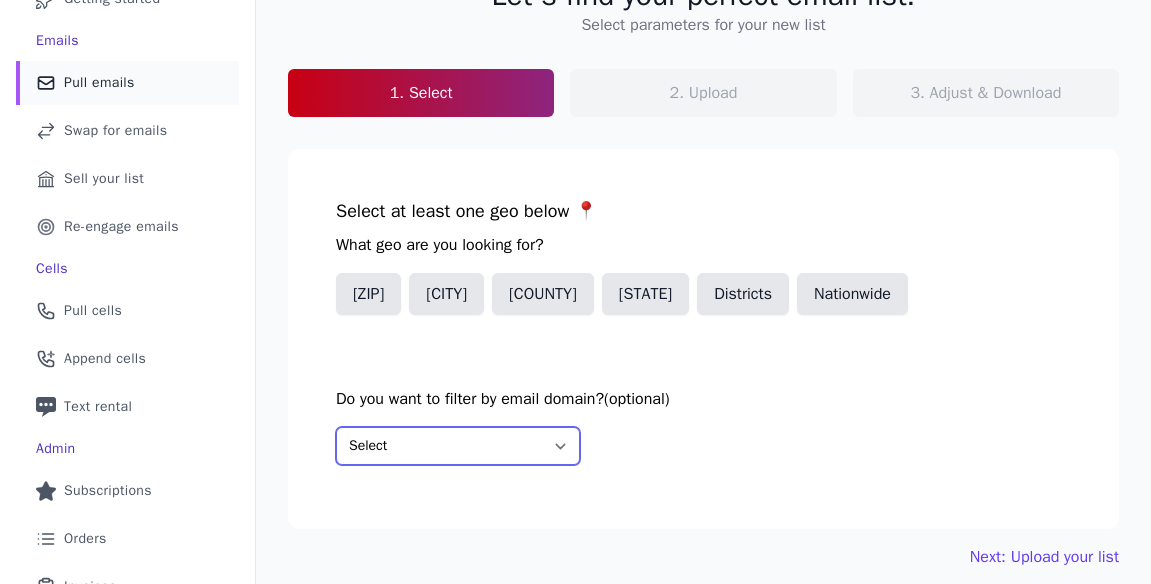 click on "Select Include only these domains Include none of these domains" at bounding box center (458, 446) 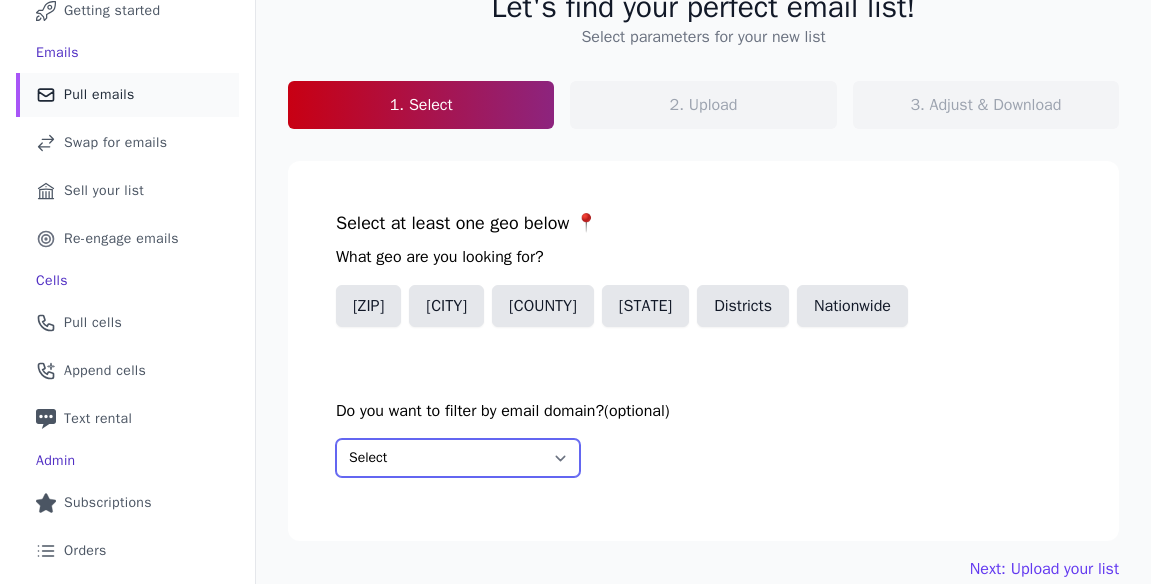scroll, scrollTop: 169, scrollLeft: 0, axis: vertical 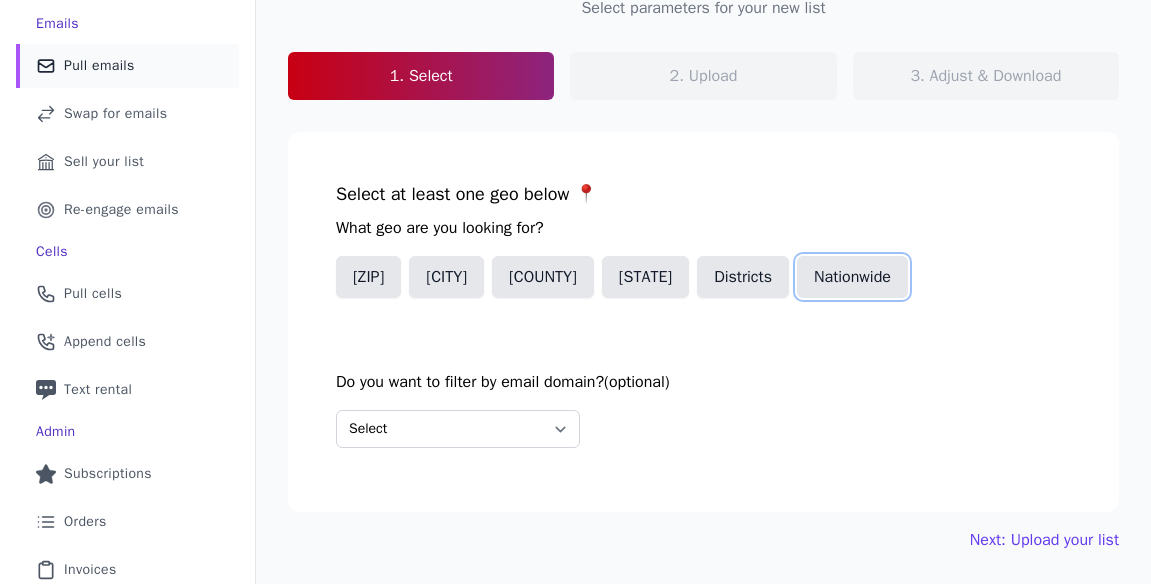 click on "Nationwide" at bounding box center [852, 277] 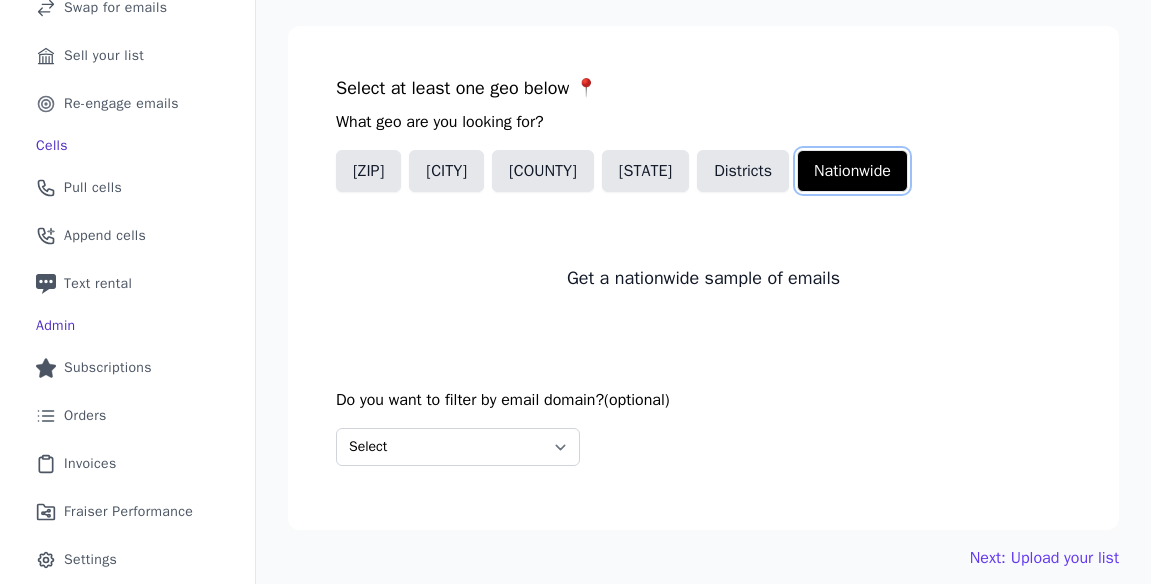 scroll, scrollTop: 321, scrollLeft: 0, axis: vertical 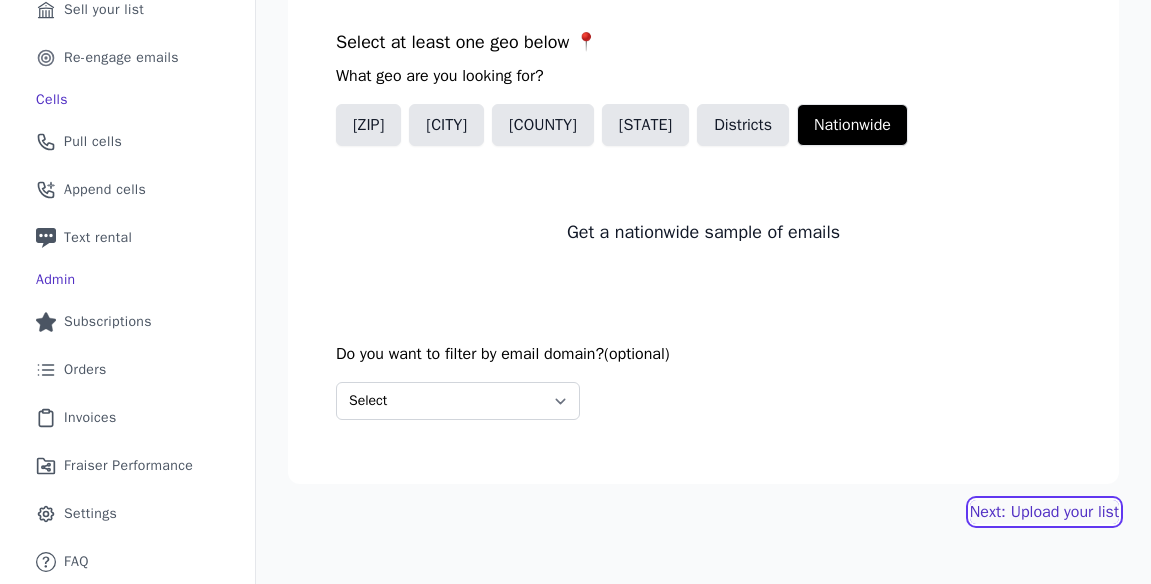 click on "Next: Upload your list" at bounding box center [1044, 512] 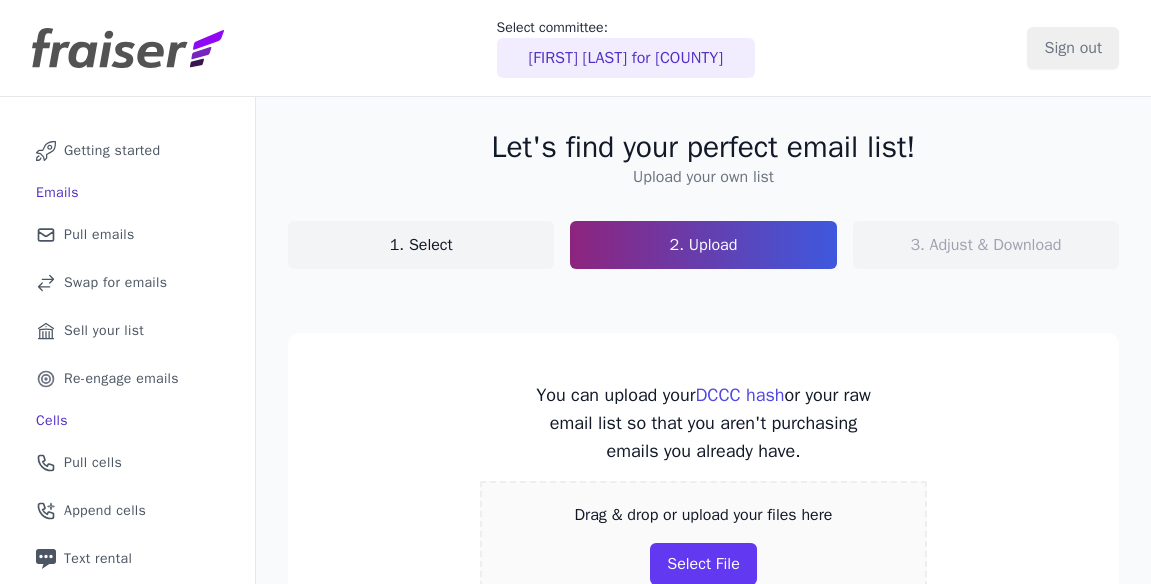 scroll, scrollTop: 0, scrollLeft: 0, axis: both 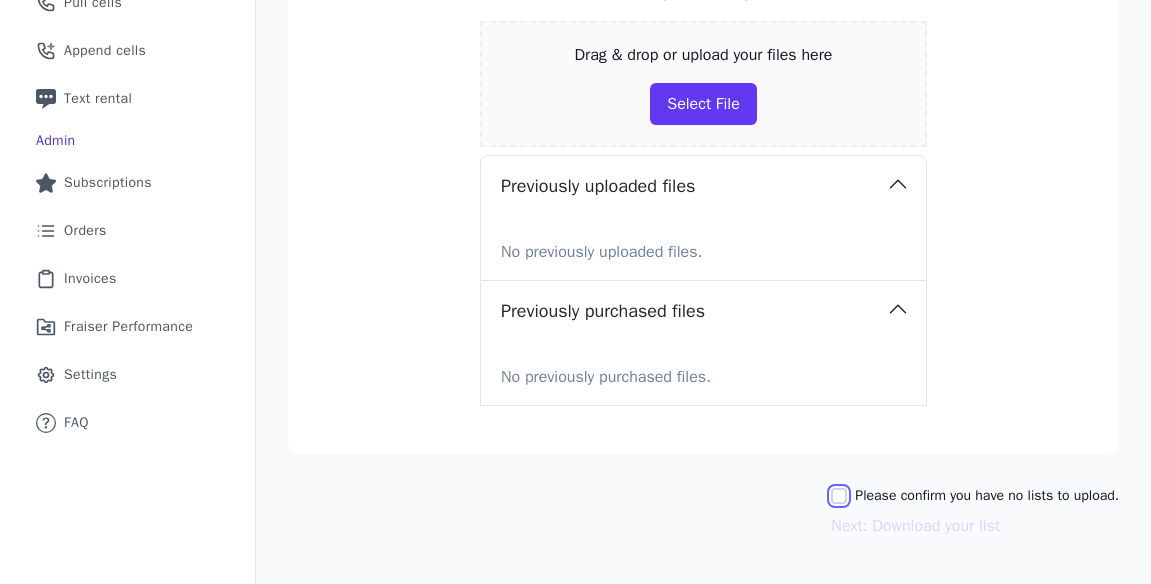 click on "Please confirm you have no lists to upload." at bounding box center [839, 496] 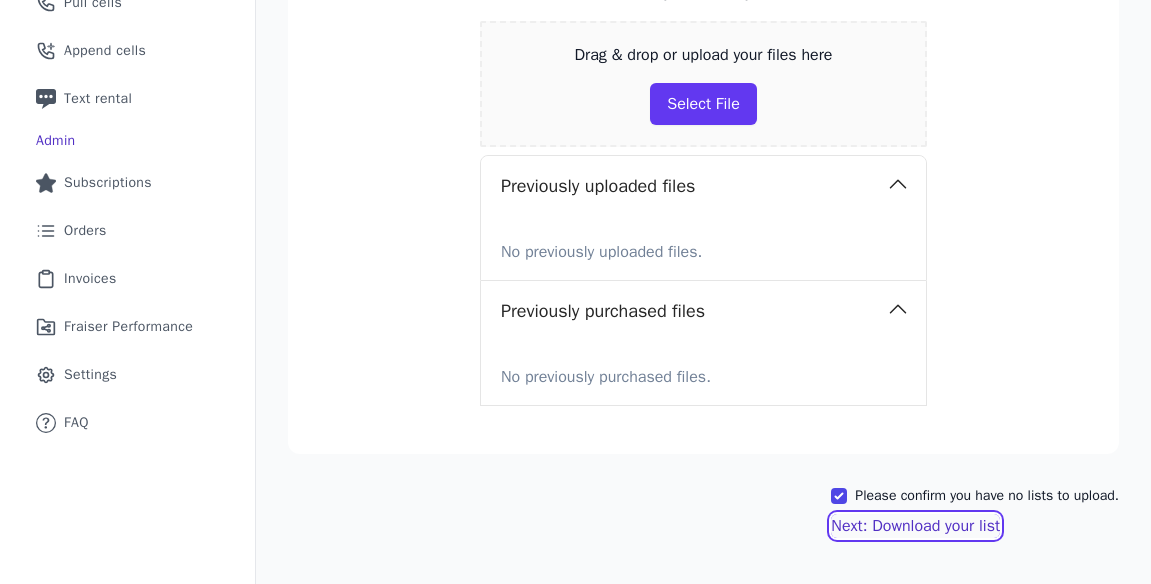 click on "Next: Download your list" at bounding box center [915, 526] 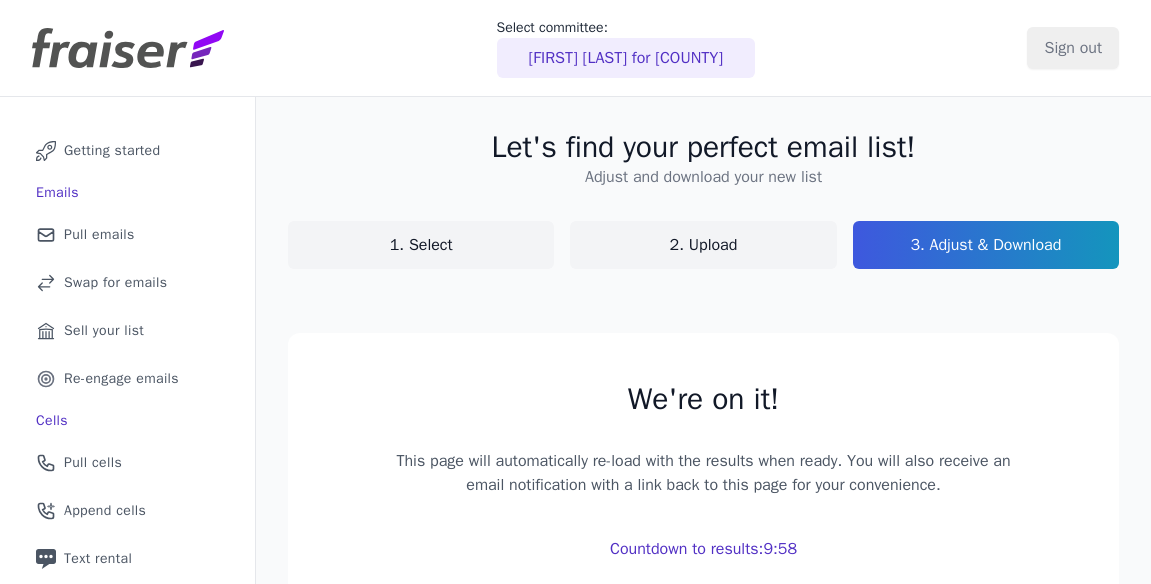 scroll, scrollTop: 20, scrollLeft: 0, axis: vertical 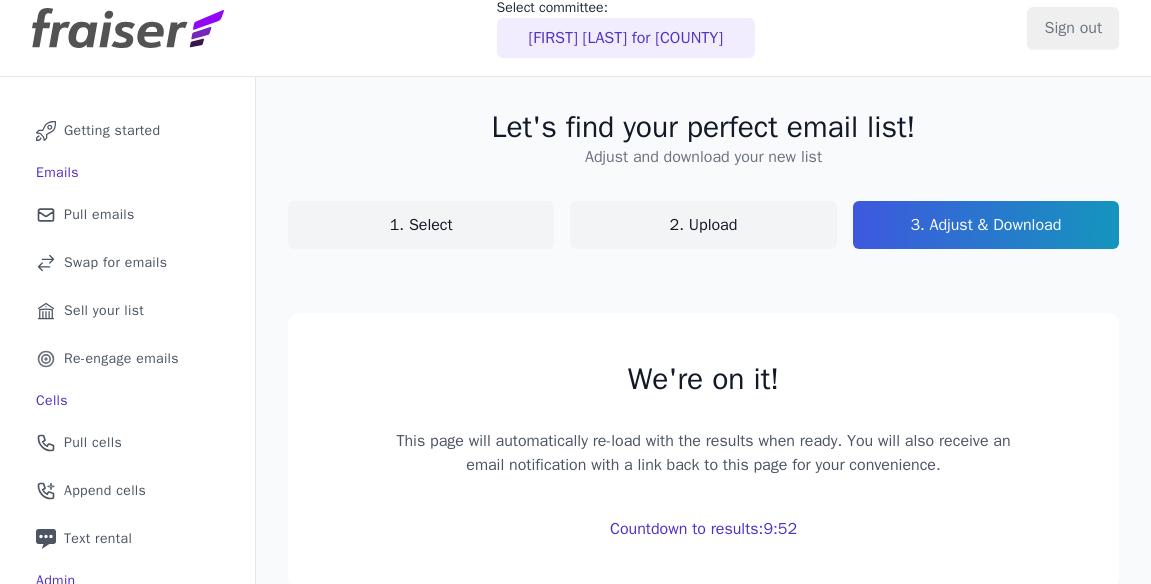 click on "Countdown to results:  9:52" at bounding box center (703, 529) 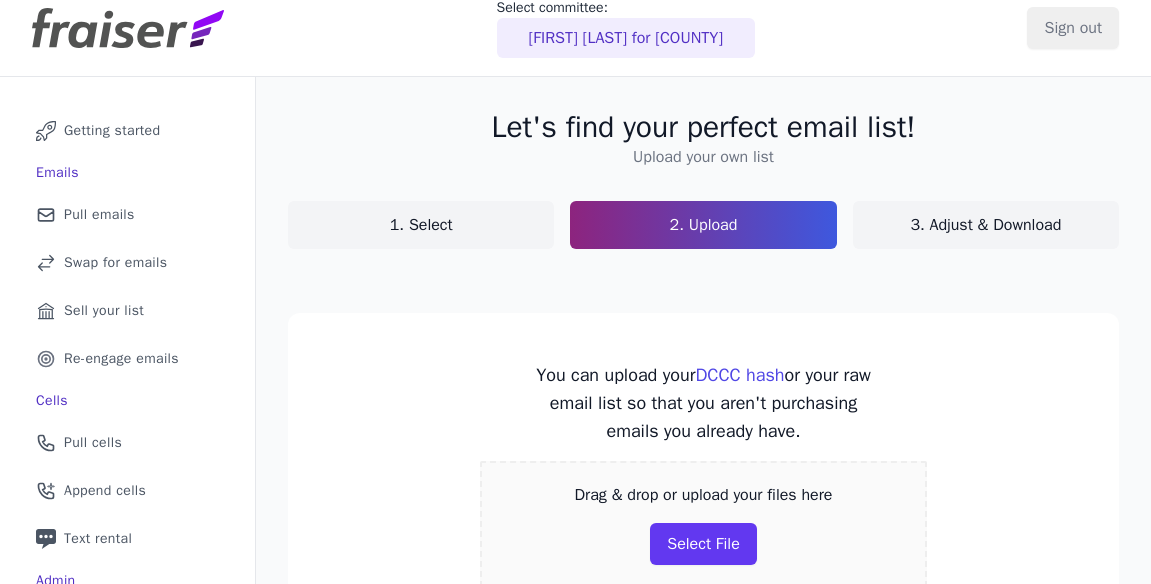scroll, scrollTop: 38, scrollLeft: 0, axis: vertical 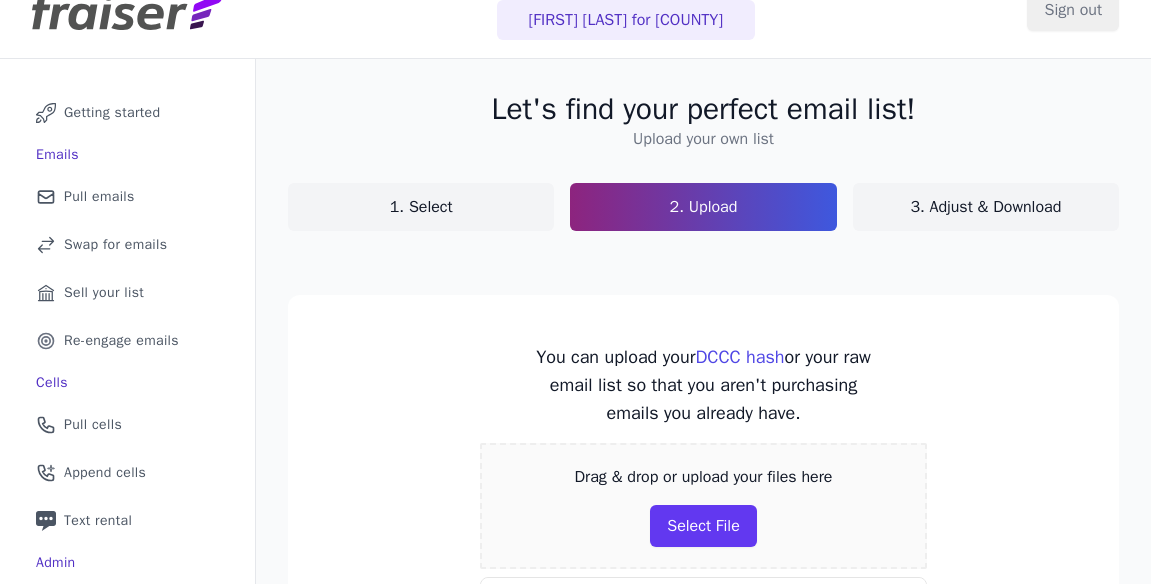 click on "1. Select" at bounding box center [421, 207] 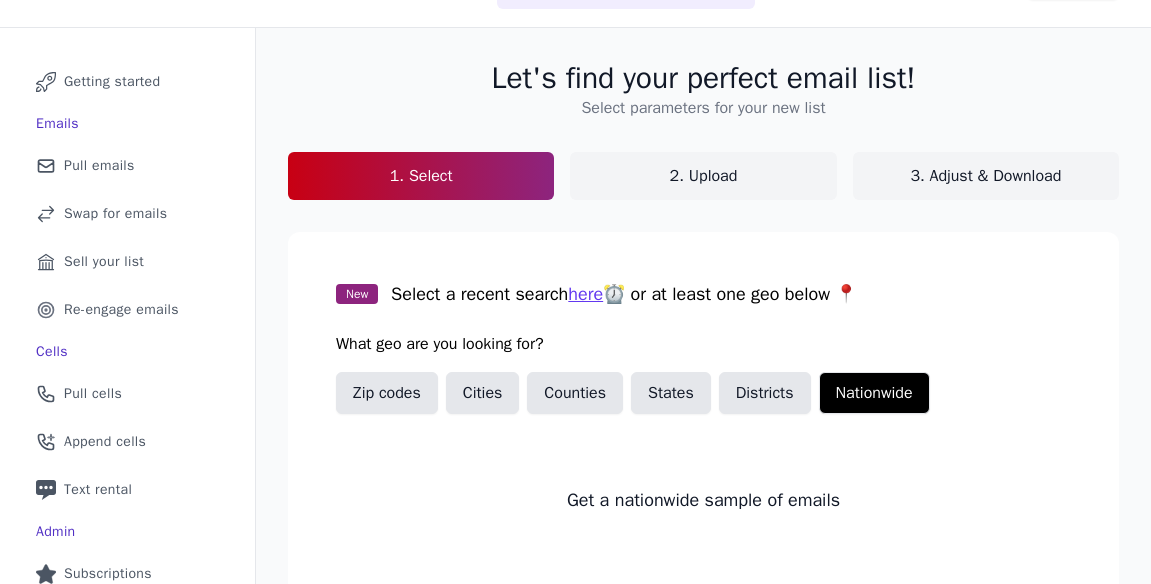 scroll, scrollTop: 67, scrollLeft: 0, axis: vertical 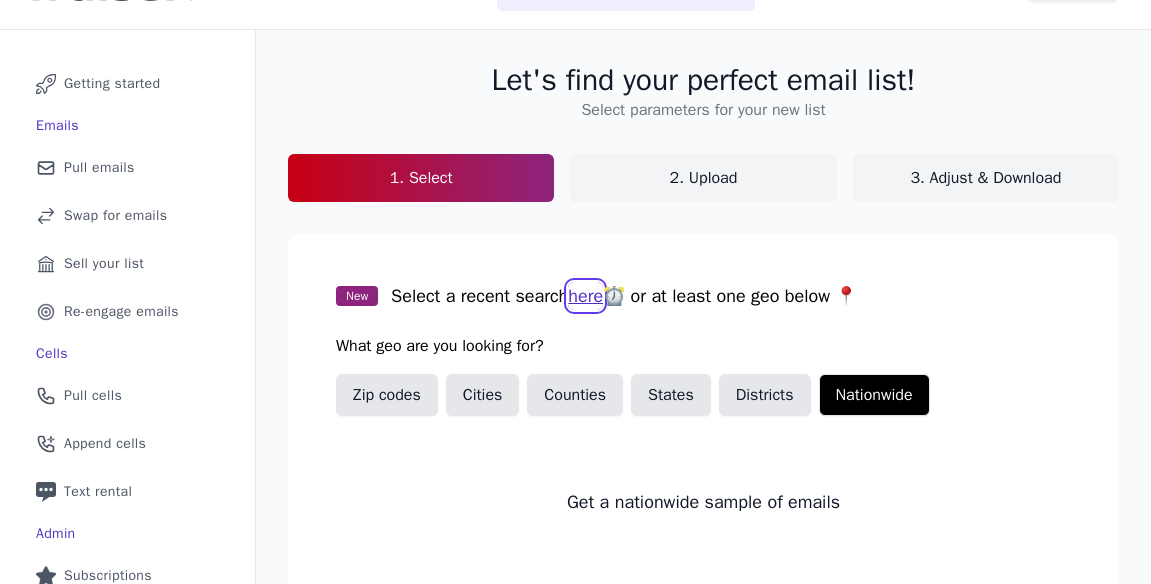 click on "here" at bounding box center [585, 296] 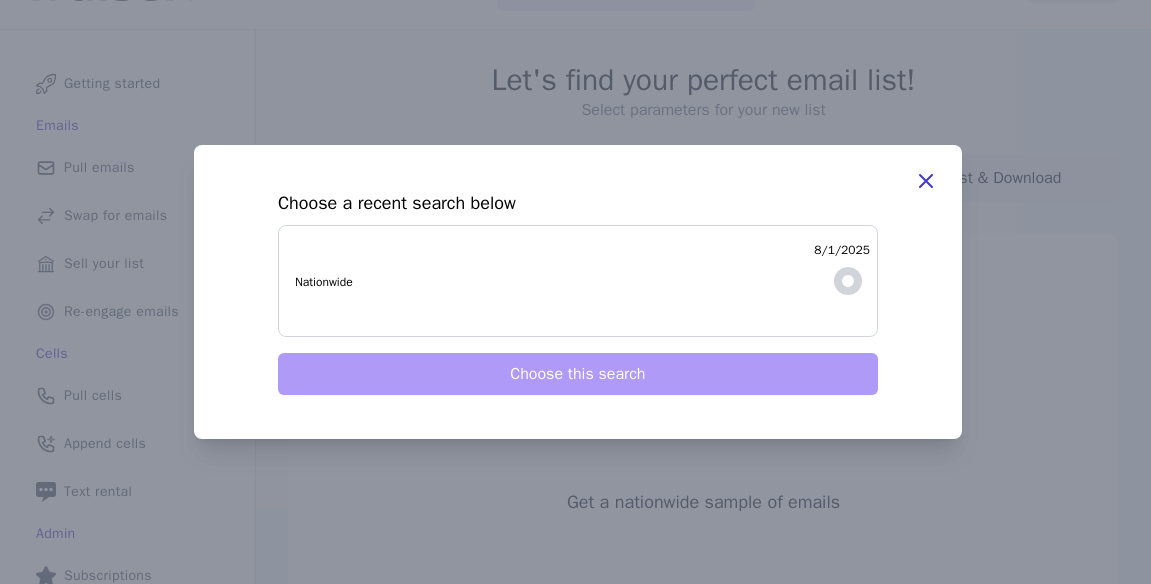 click 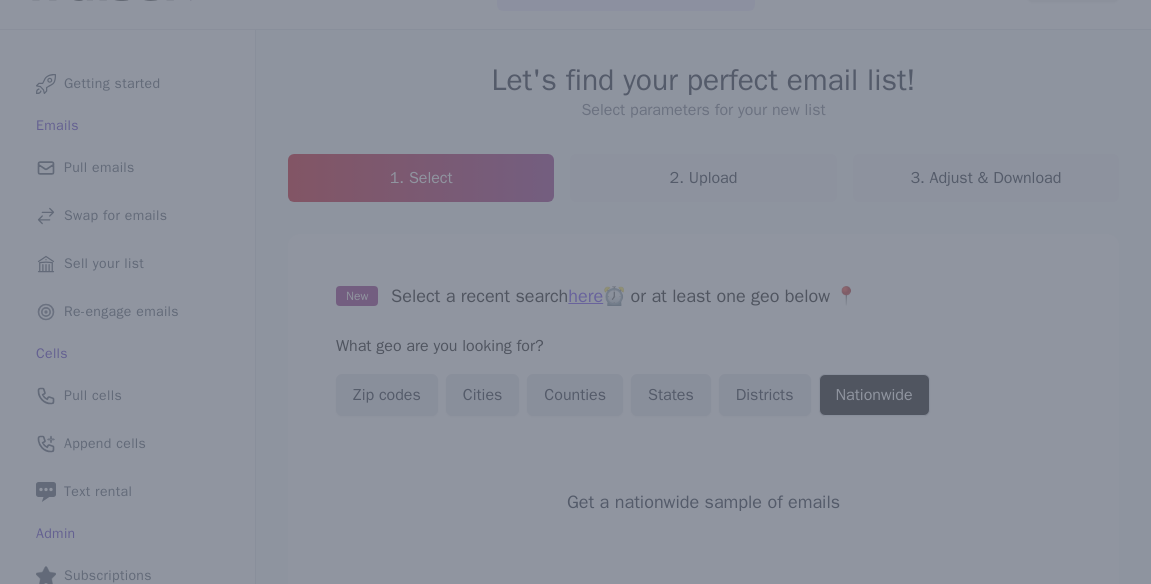 click at bounding box center [575, 292] 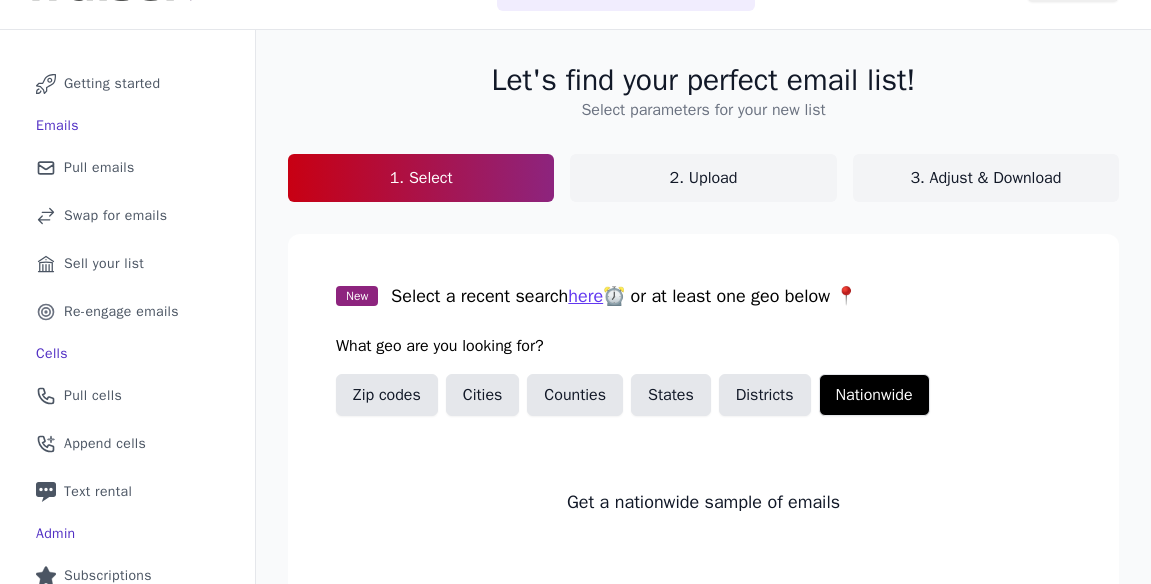 click on "2. Upload" 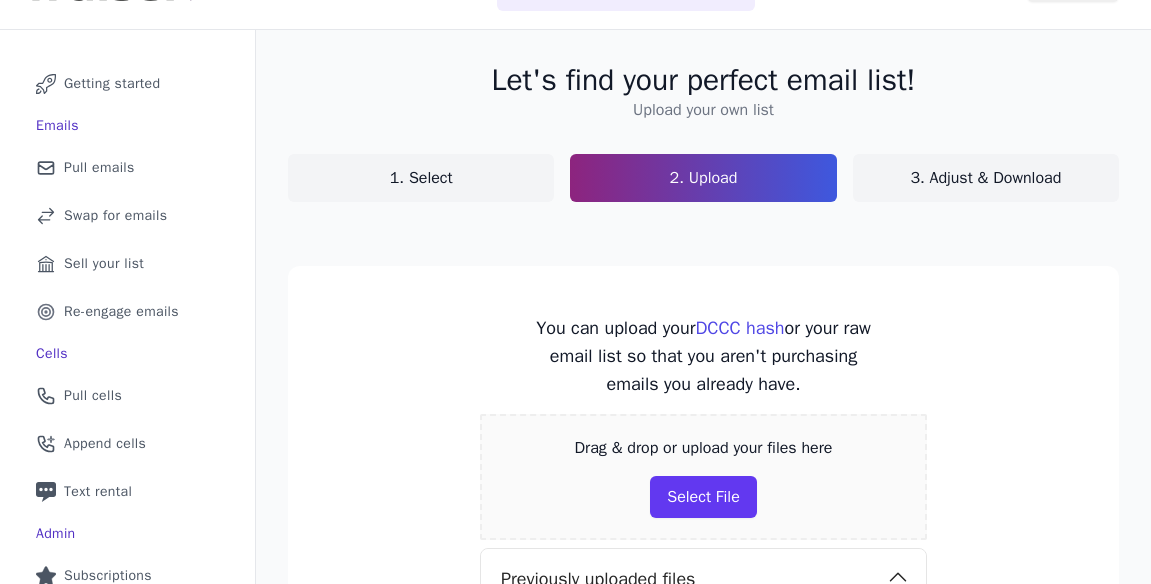 click on "3. Adjust & Download" at bounding box center (985, 178) 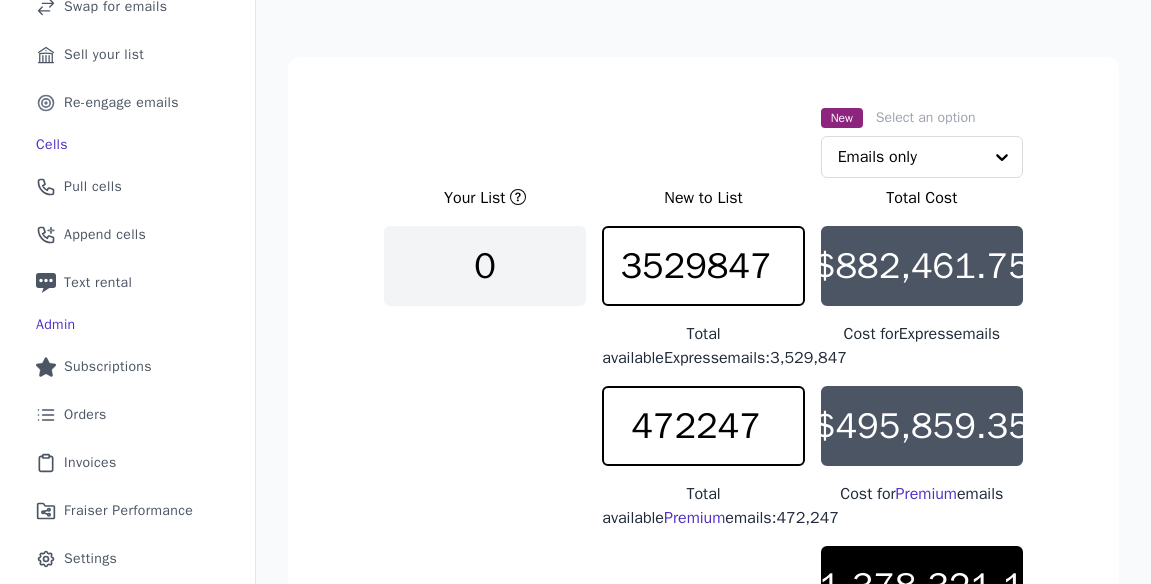 scroll, scrollTop: 280, scrollLeft: 0, axis: vertical 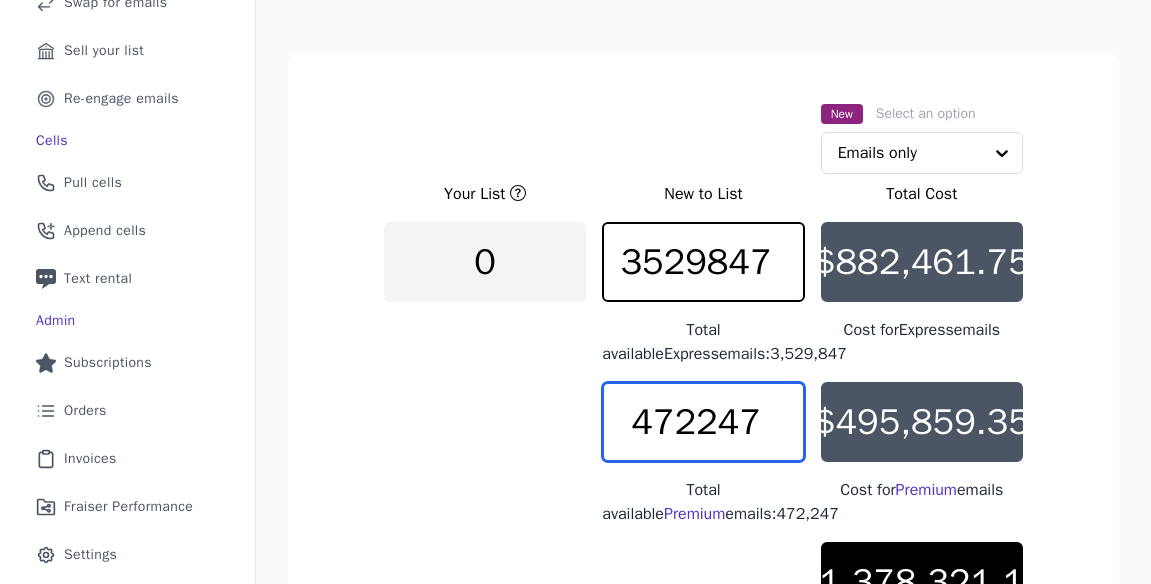 drag, startPoint x: 755, startPoint y: 420, endPoint x: 637, endPoint y: 415, distance: 118.10589 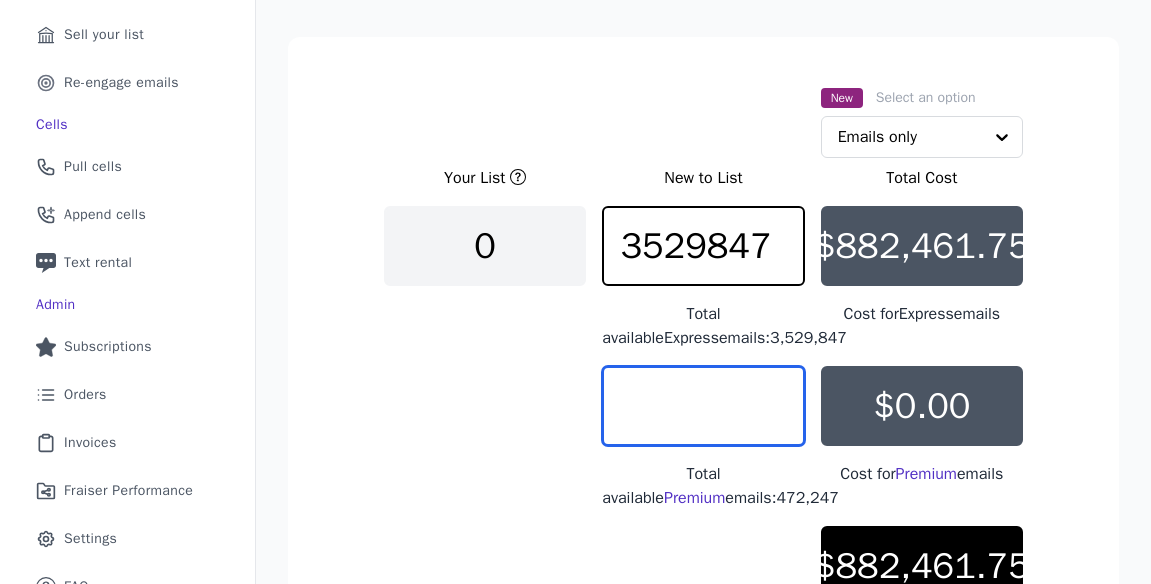 scroll, scrollTop: 298, scrollLeft: 0, axis: vertical 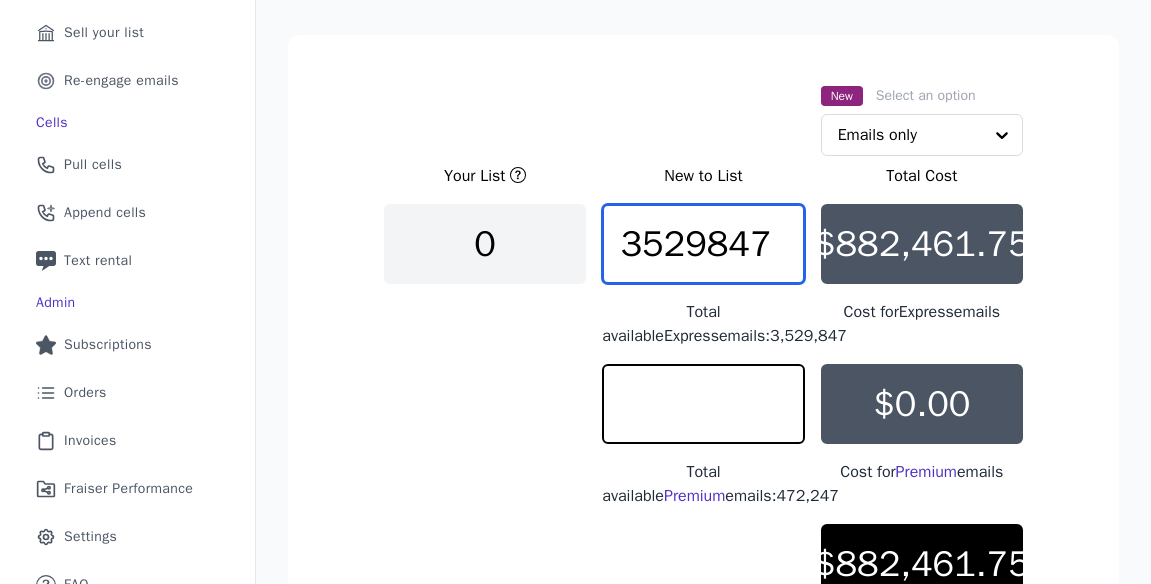 type on "0" 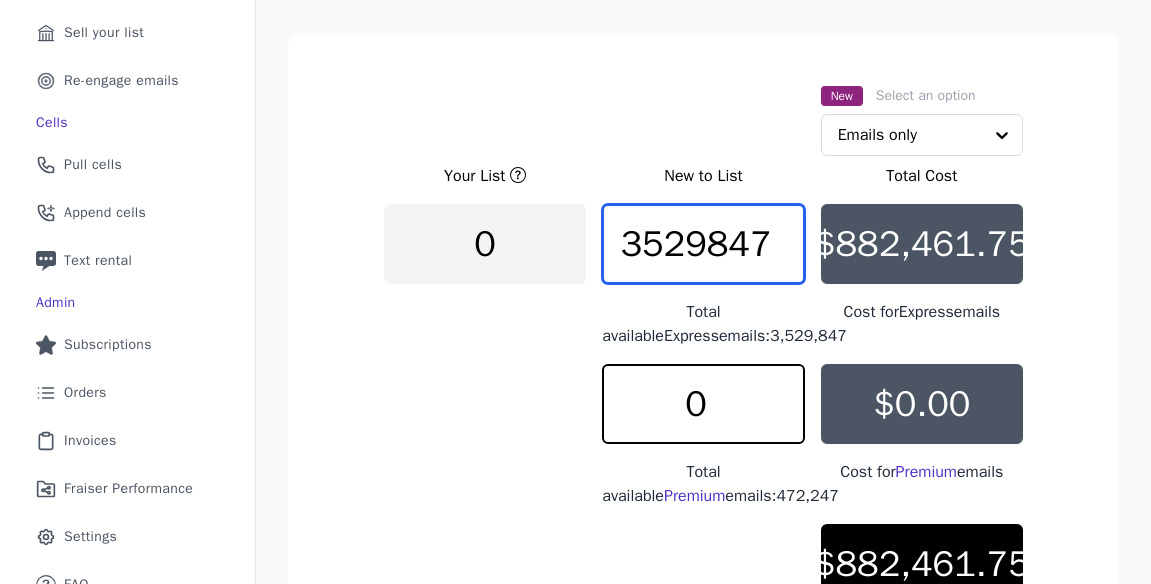 drag, startPoint x: 774, startPoint y: 243, endPoint x: 605, endPoint y: 235, distance: 169.18924 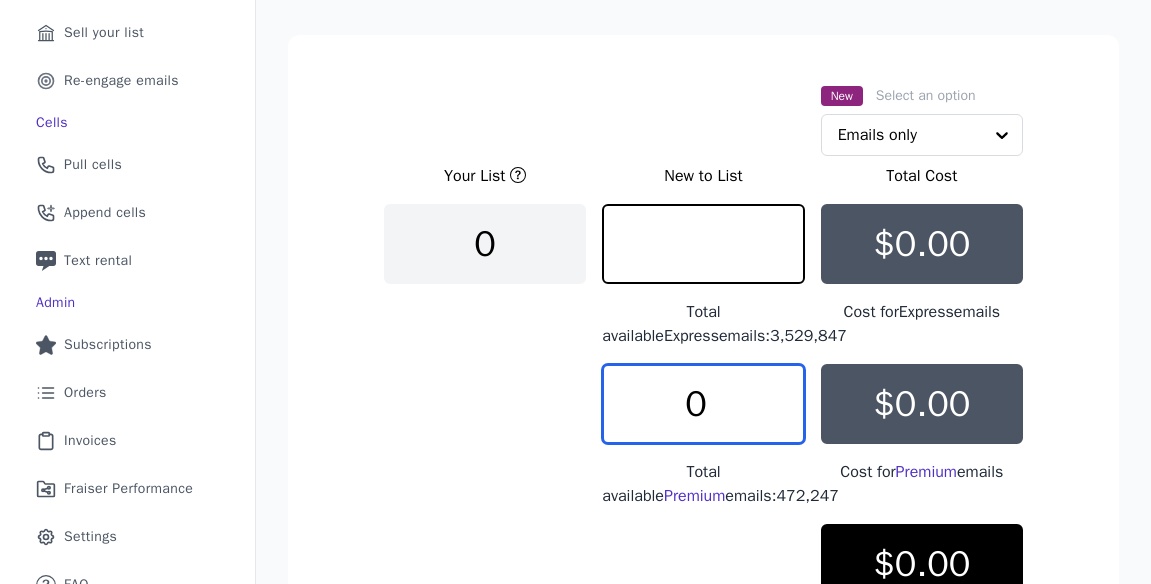 type on "0" 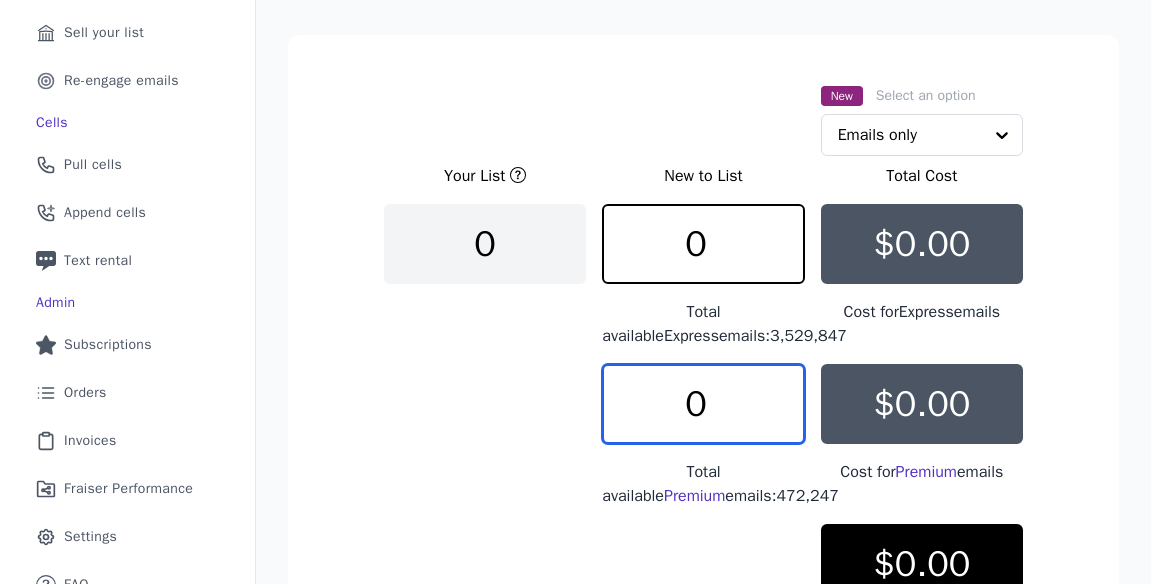 click on "0" at bounding box center (703, 404) 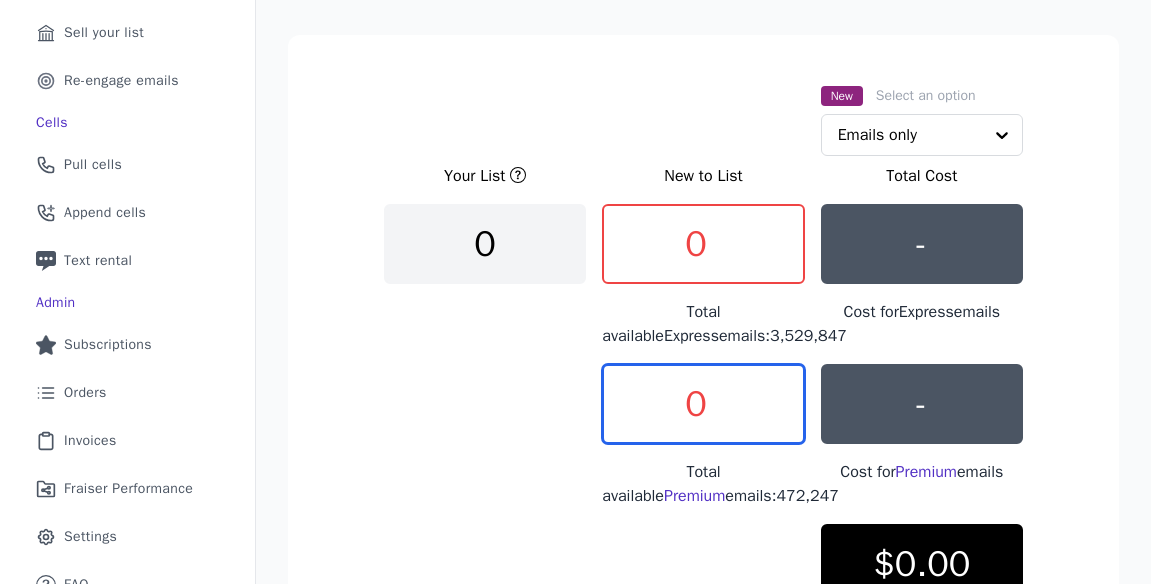 click on "0" at bounding box center [703, 404] 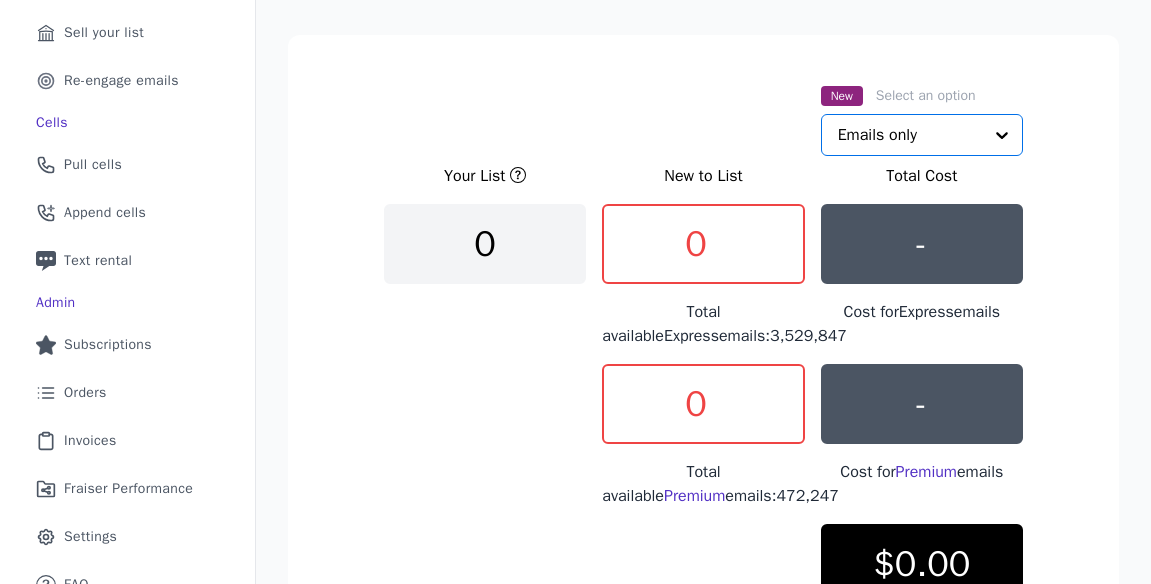 click 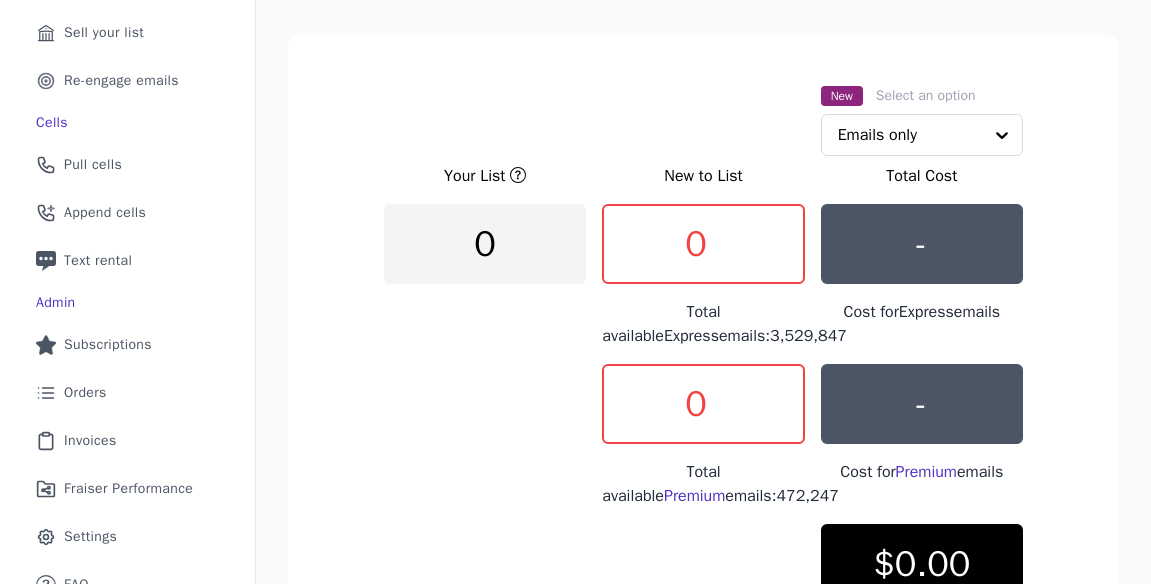 click on "New   Select an option         Emails only" at bounding box center (703, 119) 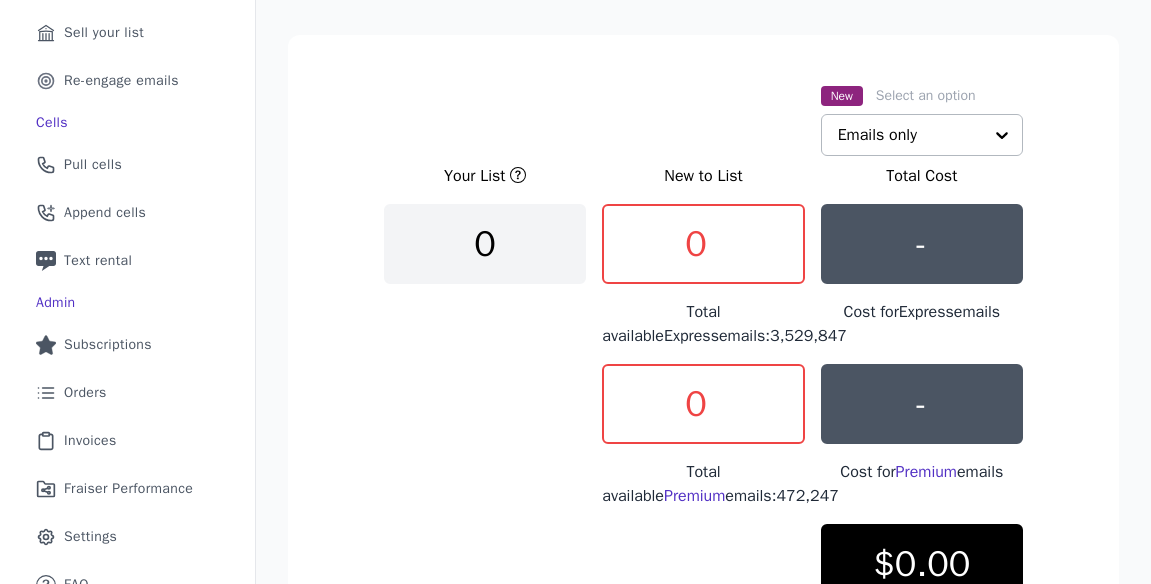 click 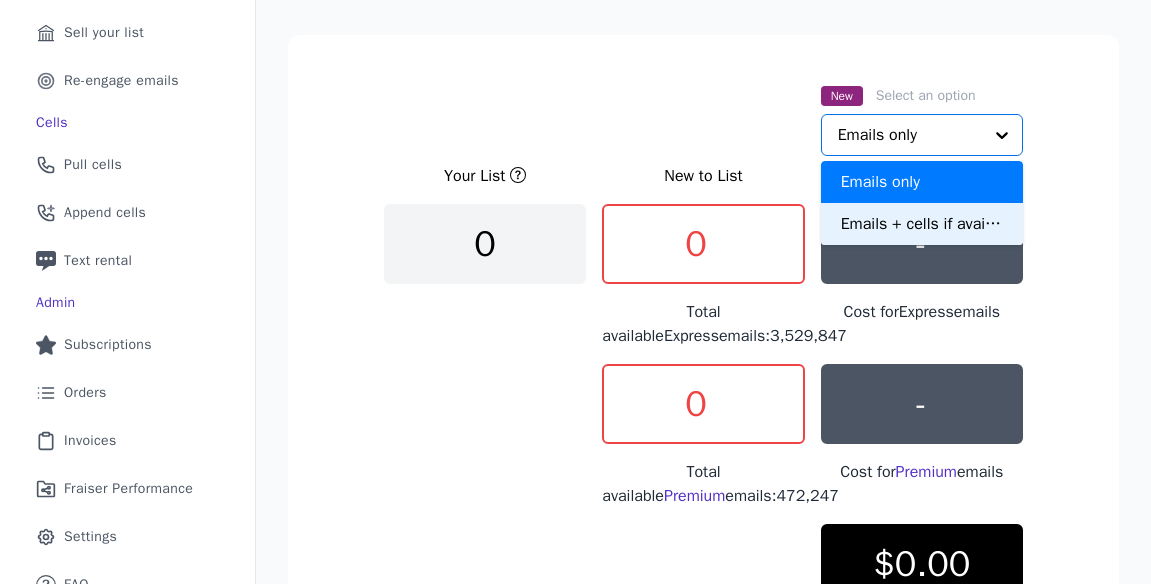 click on "Emails + cells if available" at bounding box center (922, 224) 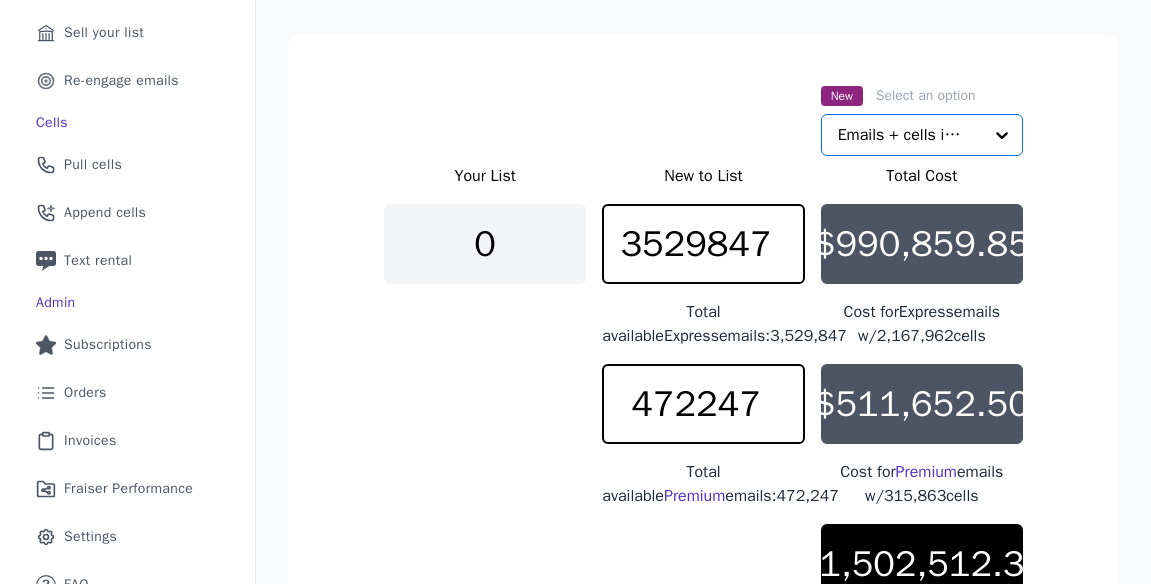 click on "New   Select an option     Option Emails + cells if available, selected.   Select is focused, type to refine list, press down to open the menu.     Emails + cells if available" at bounding box center [703, 119] 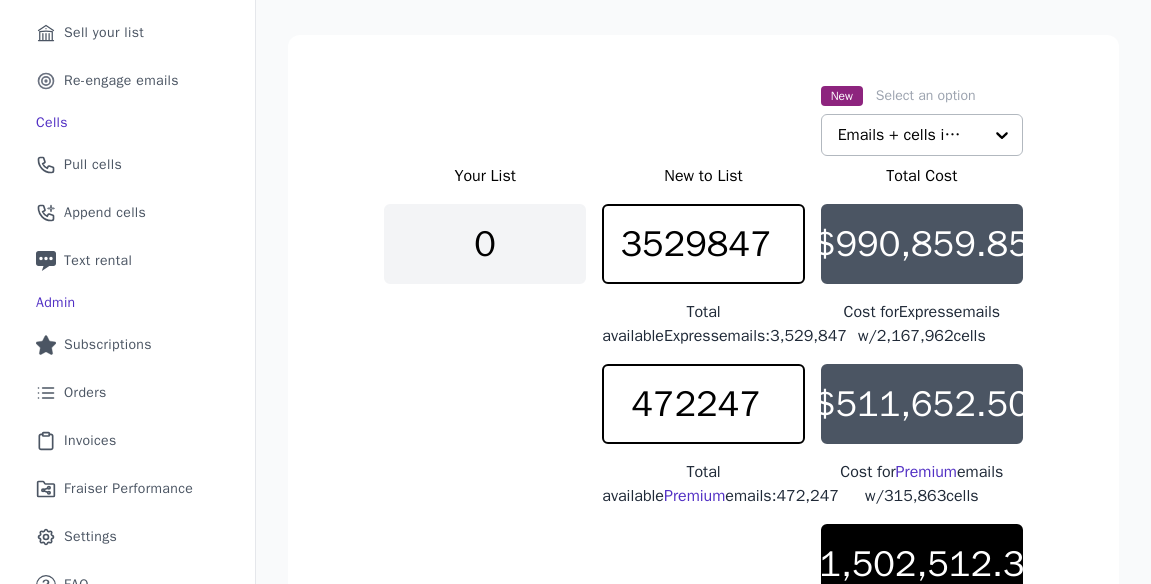 click 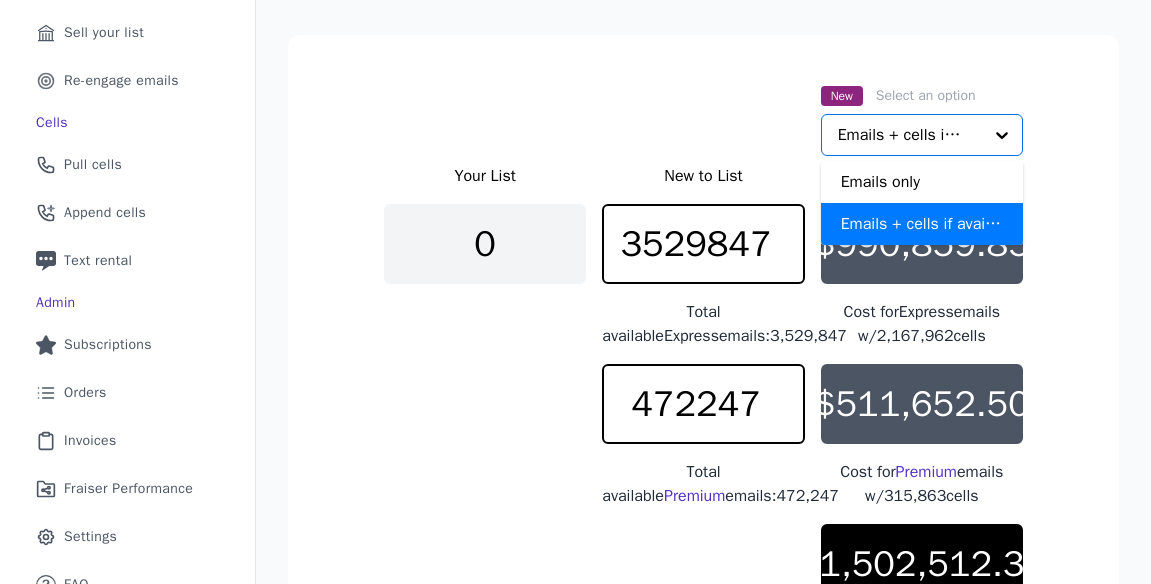click at bounding box center (1002, 135) 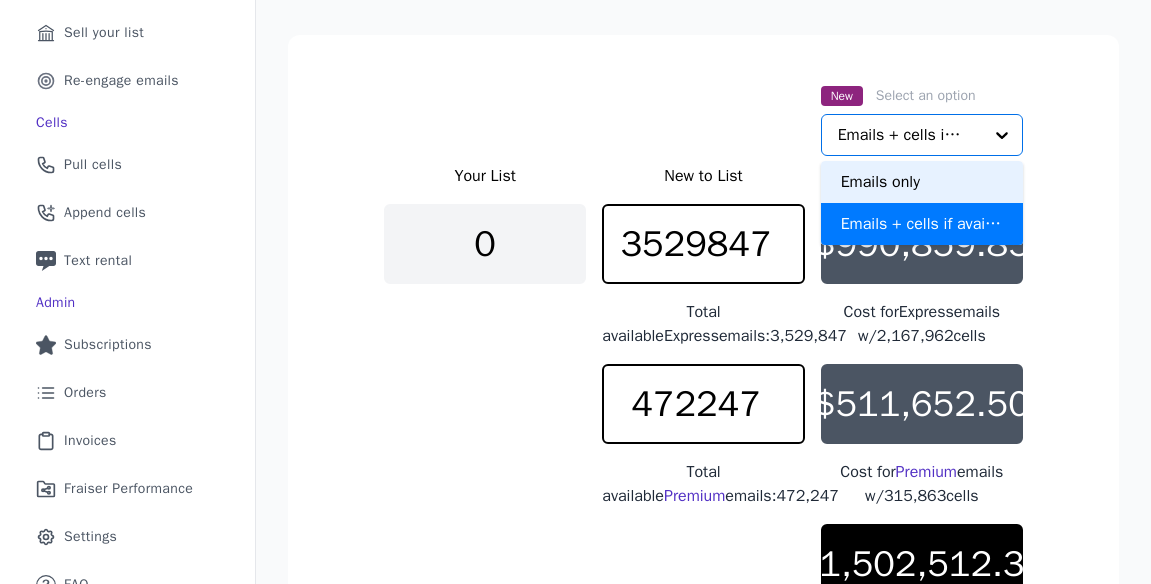 click on "New   Select an option     Emails only   Emails + cells if available       Option Emails + cells if available, selected.   You are currently focused on option Emails only. There are 2 results available.     Emails + cells if available" at bounding box center (703, 119) 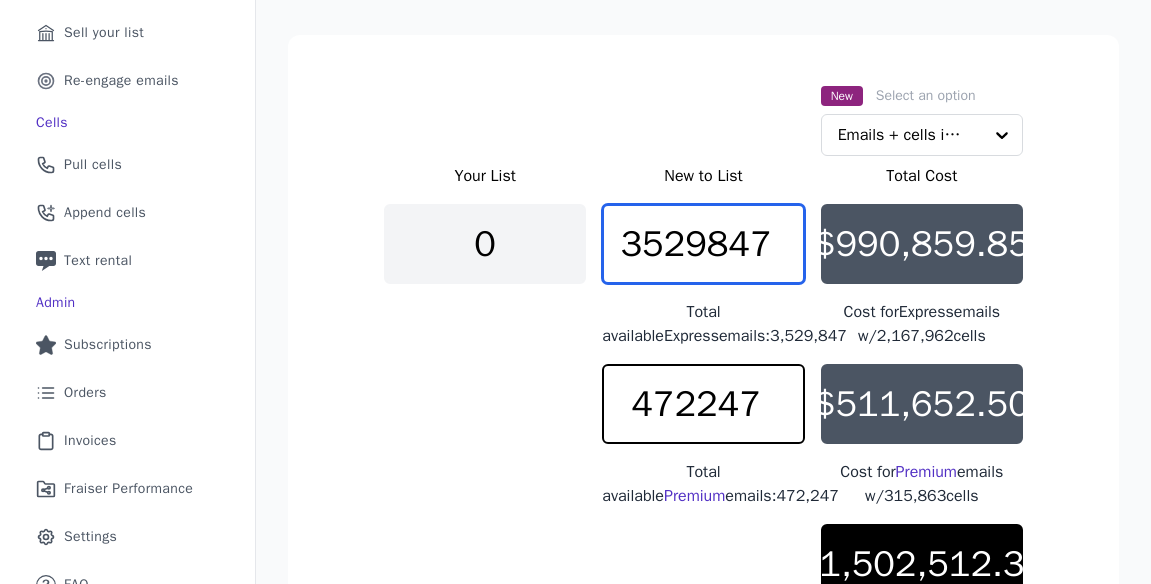click on "3529847" at bounding box center (703, 244) 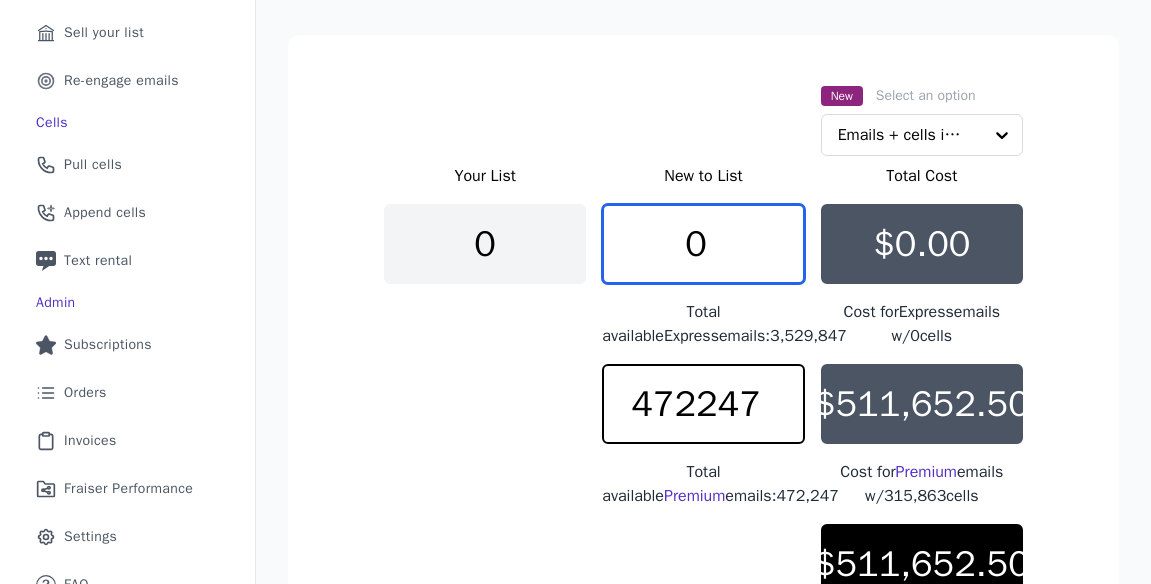 type on "0" 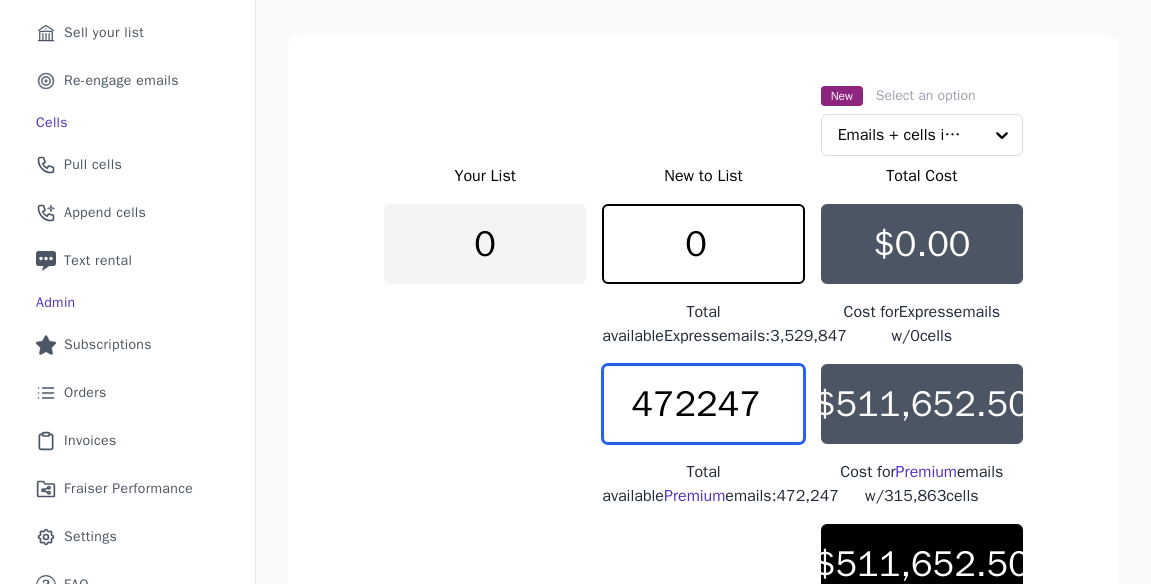 click on "472247" at bounding box center (703, 404) 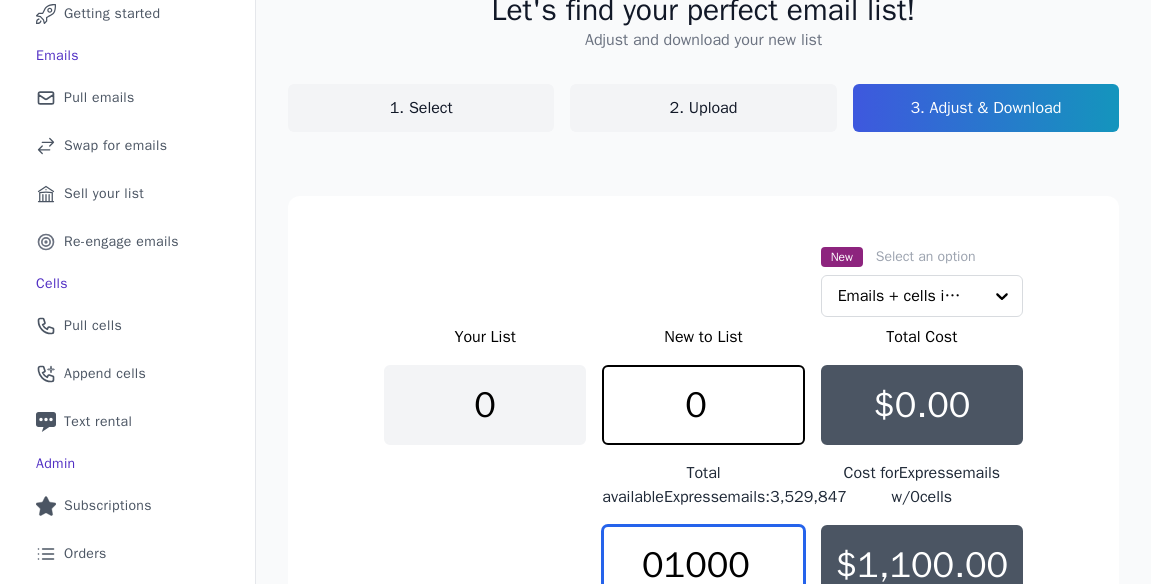 scroll, scrollTop: 140, scrollLeft: 0, axis: vertical 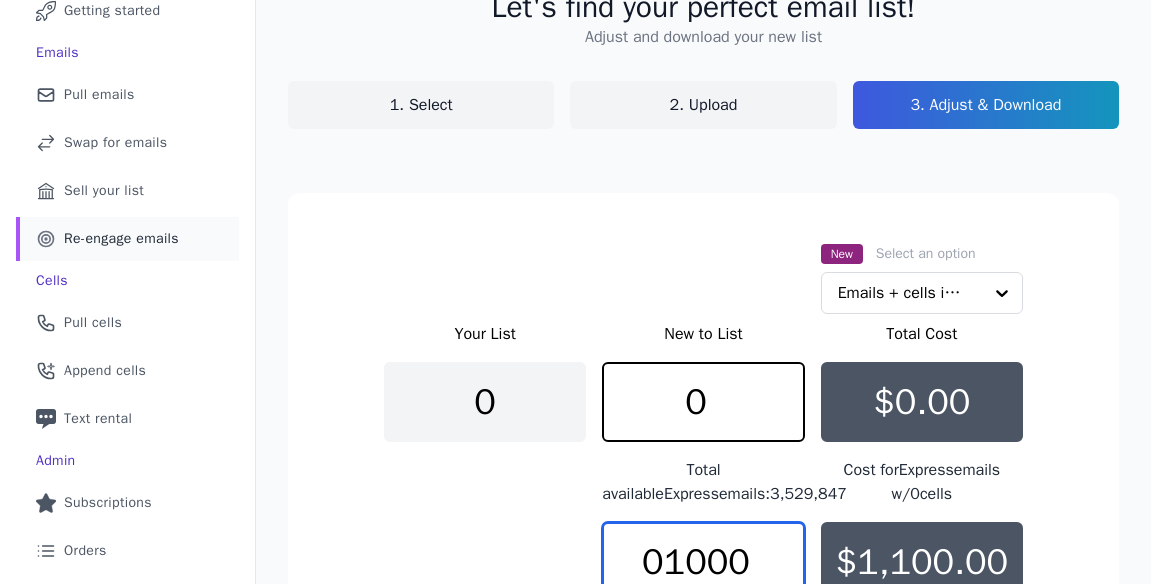 type on "01000" 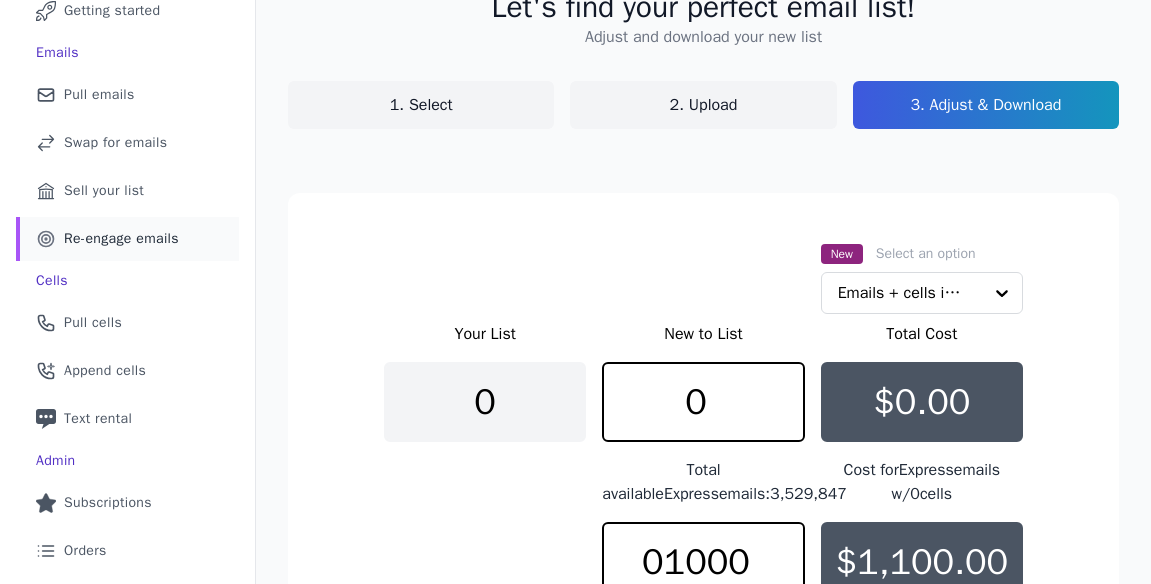 click on "Re-engage emails" at bounding box center (121, 239) 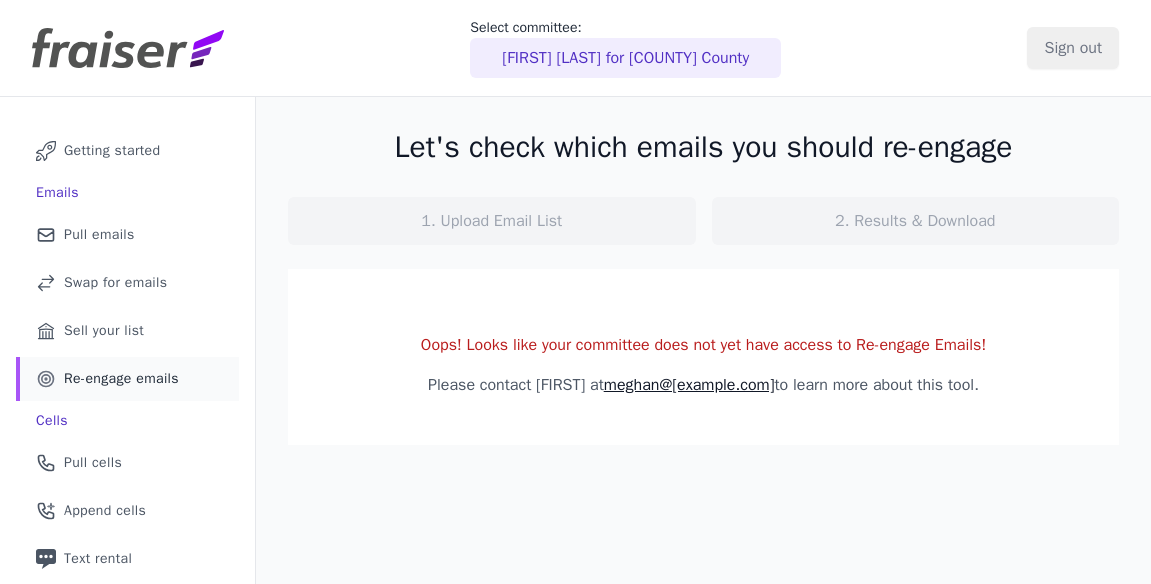 scroll, scrollTop: 0, scrollLeft: 0, axis: both 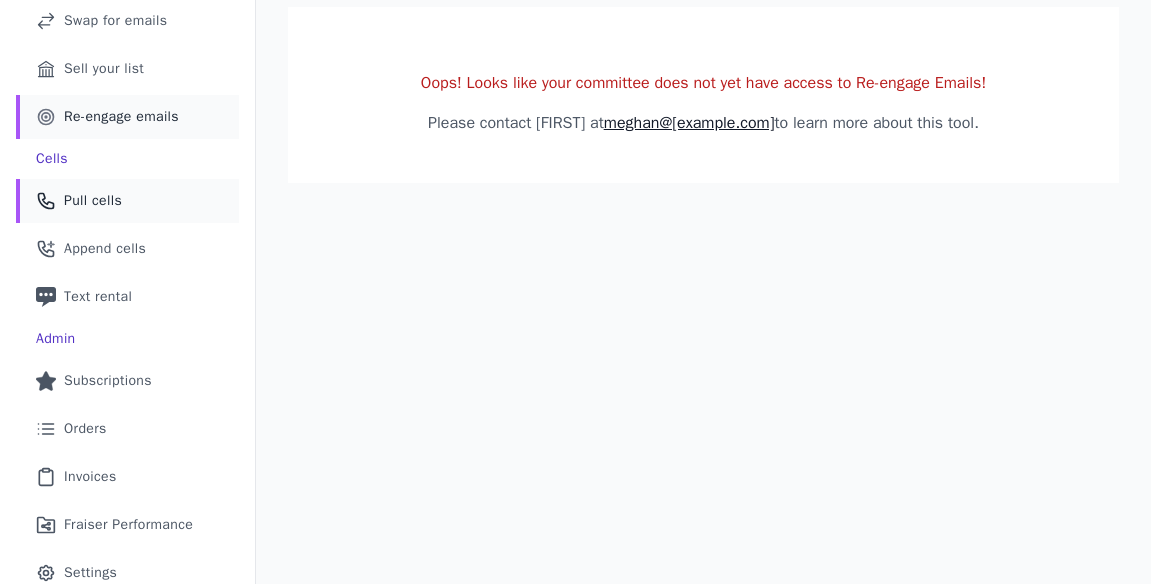 click on "Phone Icon Outline of a phone
Pull cells" at bounding box center (127, 201) 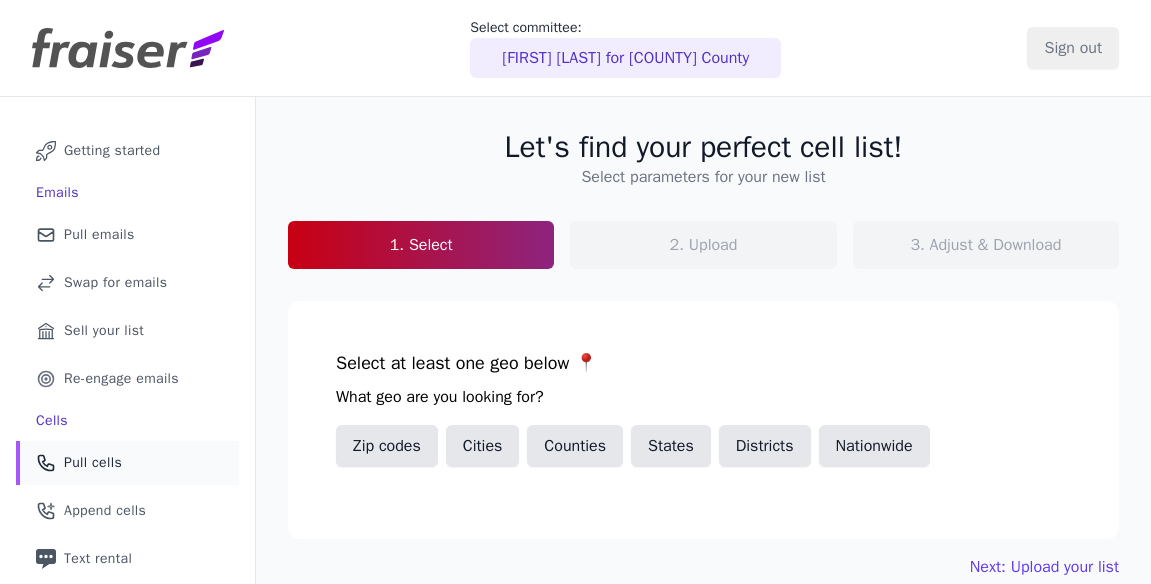 scroll, scrollTop: 0, scrollLeft: 0, axis: both 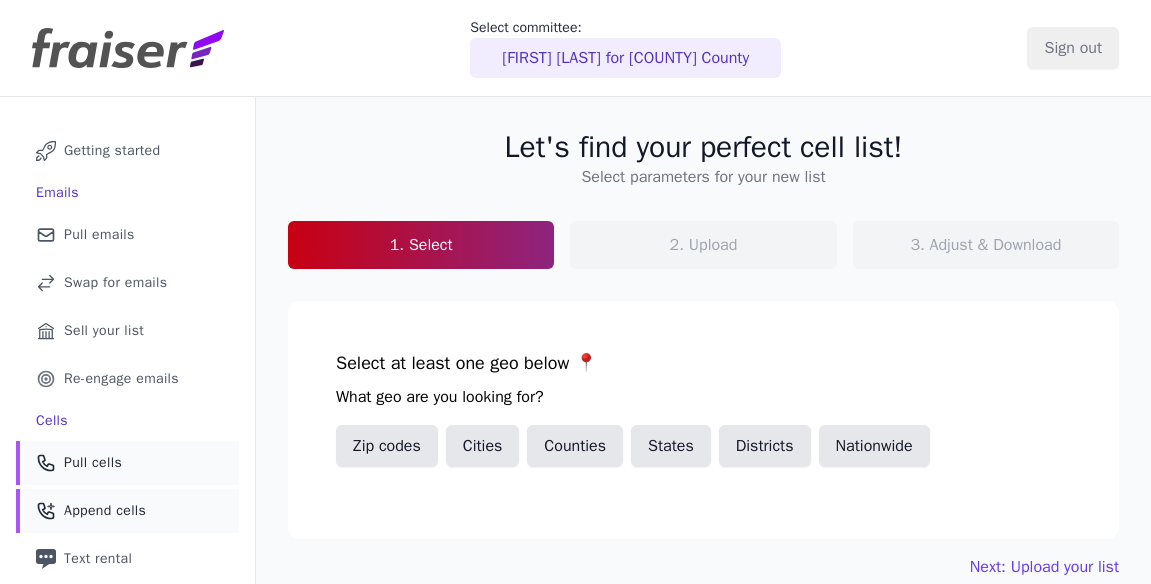 click on "Phone Icon with a plus sign Outline of a phone with a plus sign
Append cells" at bounding box center (127, 511) 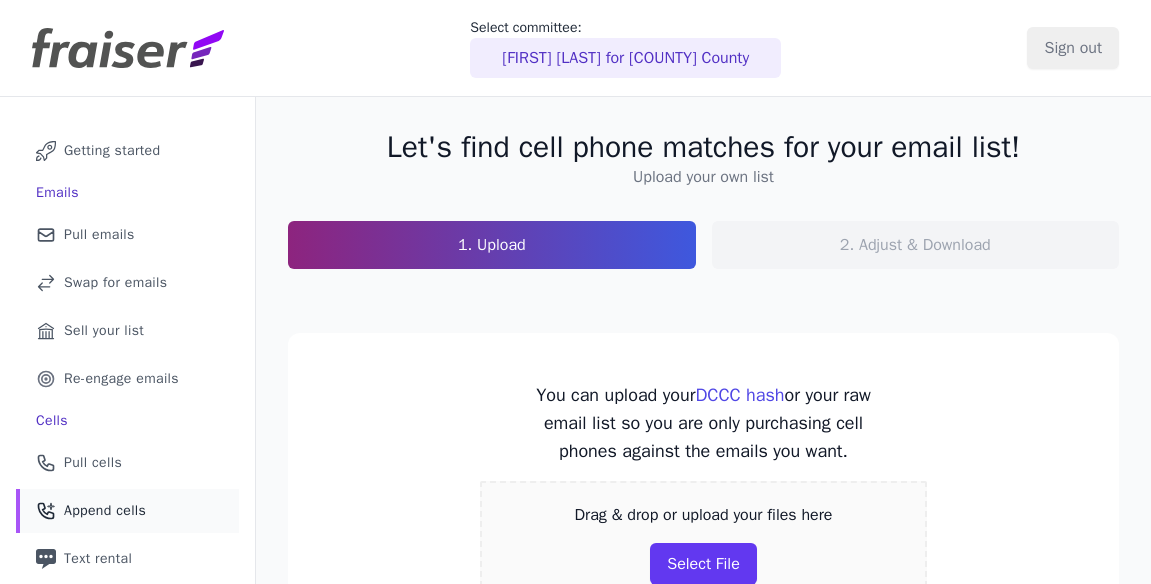 scroll, scrollTop: 0, scrollLeft: 0, axis: both 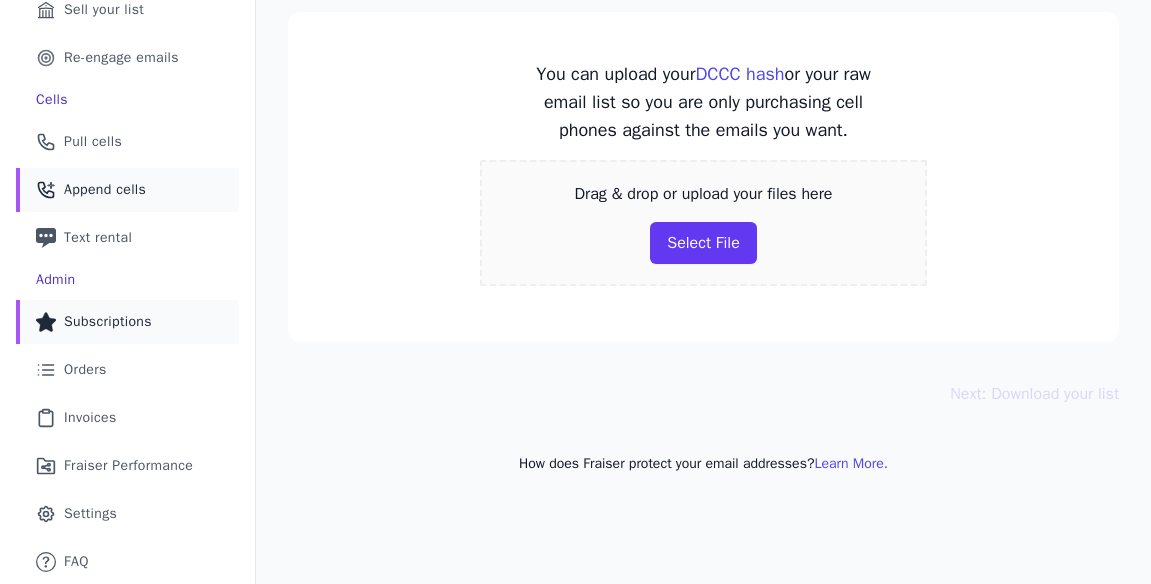 click on "Star Icon Full Star
Subscriptions" at bounding box center (127, 322) 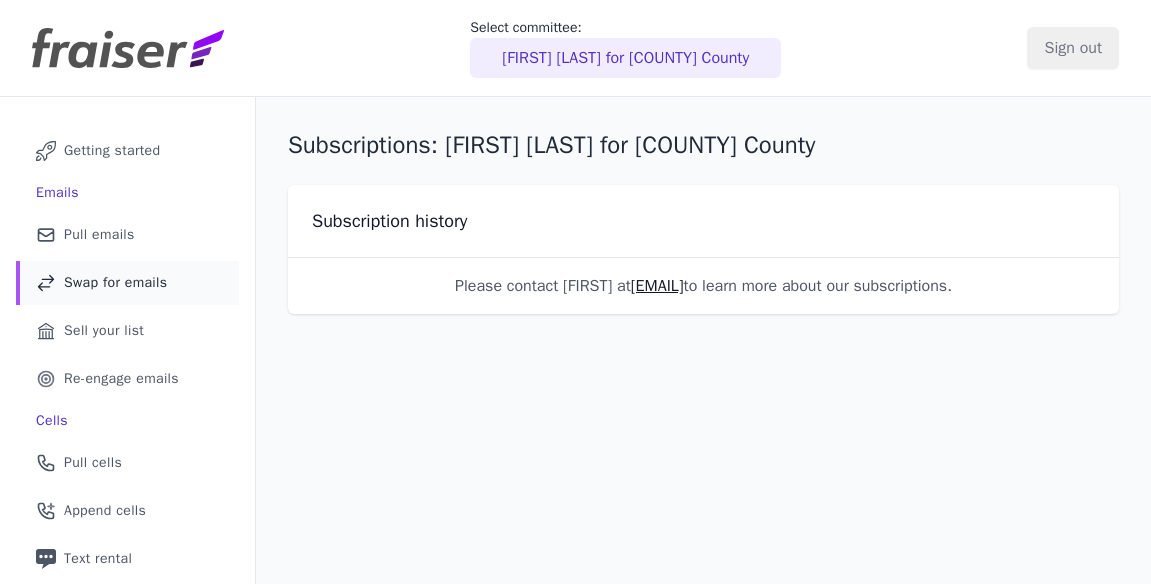 scroll, scrollTop: 0, scrollLeft: 0, axis: both 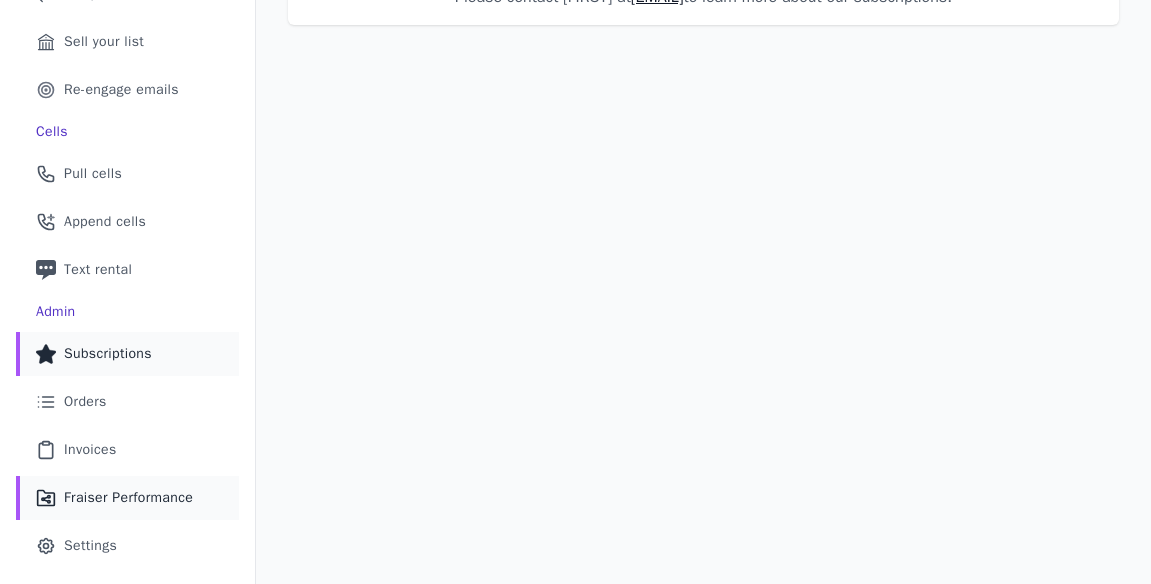click on "Fraiser Performance" at bounding box center (128, 498) 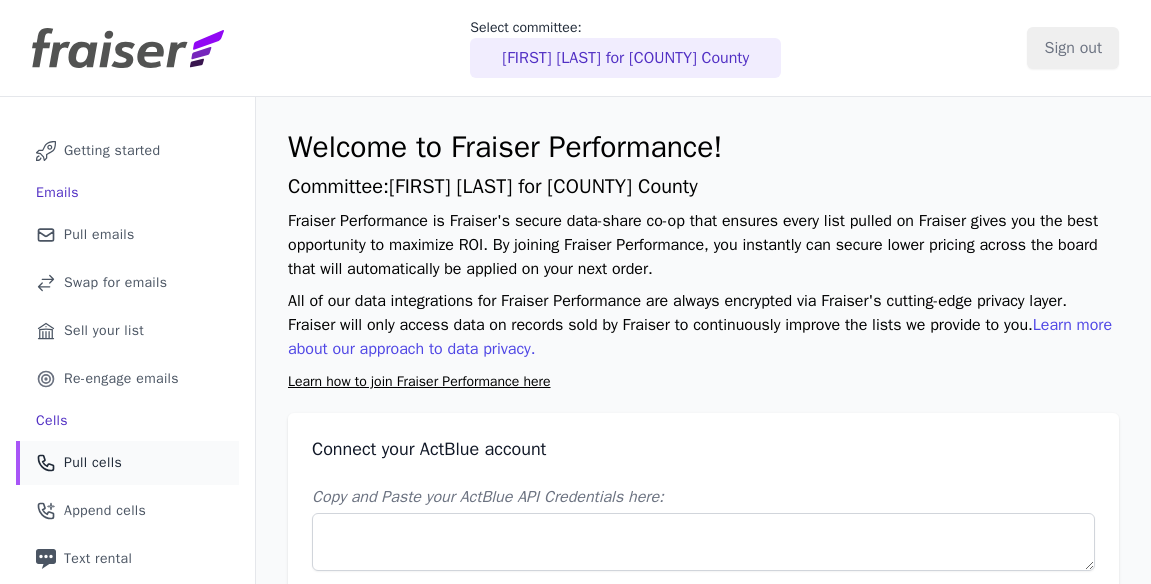 scroll, scrollTop: 0, scrollLeft: 0, axis: both 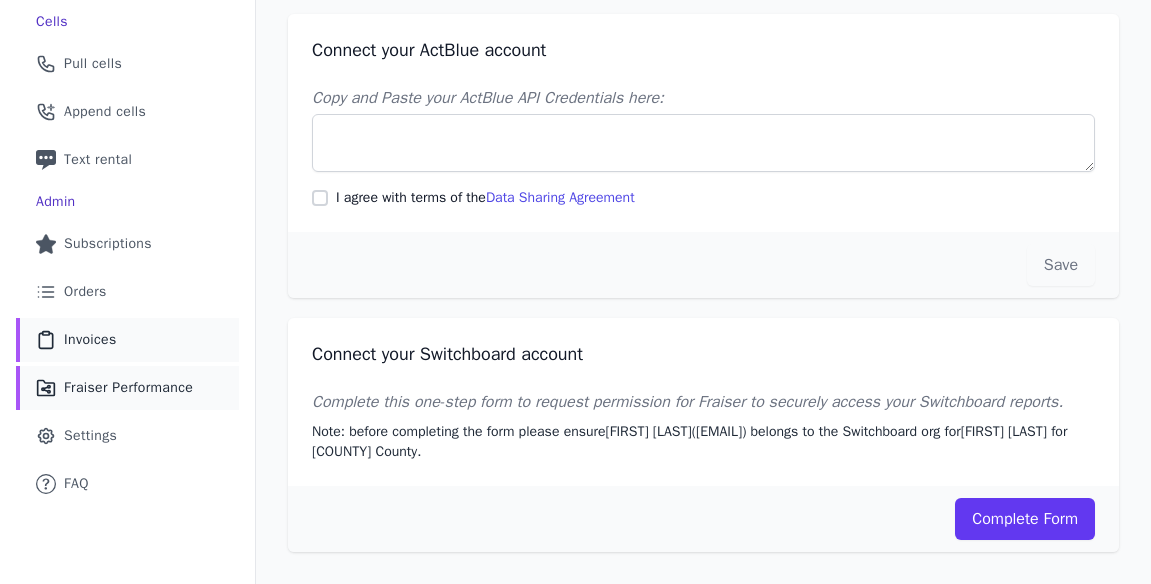 click on "Clipboard Icon Outline of a clipboard
Invoices" at bounding box center (127, 340) 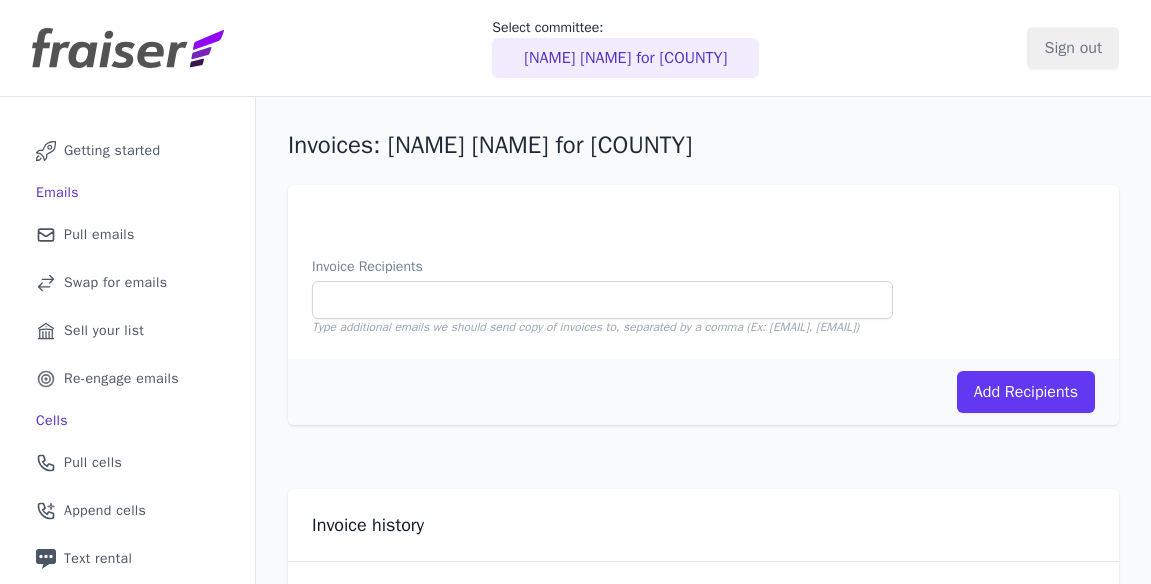 scroll, scrollTop: 0, scrollLeft: 0, axis: both 